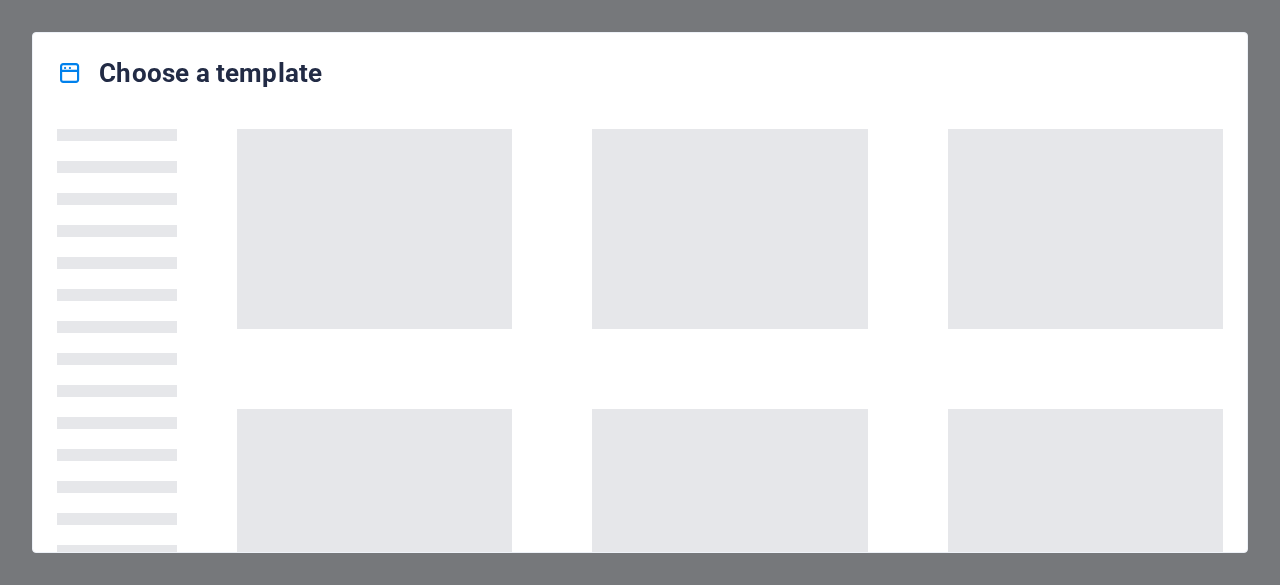 scroll, scrollTop: 0, scrollLeft: 0, axis: both 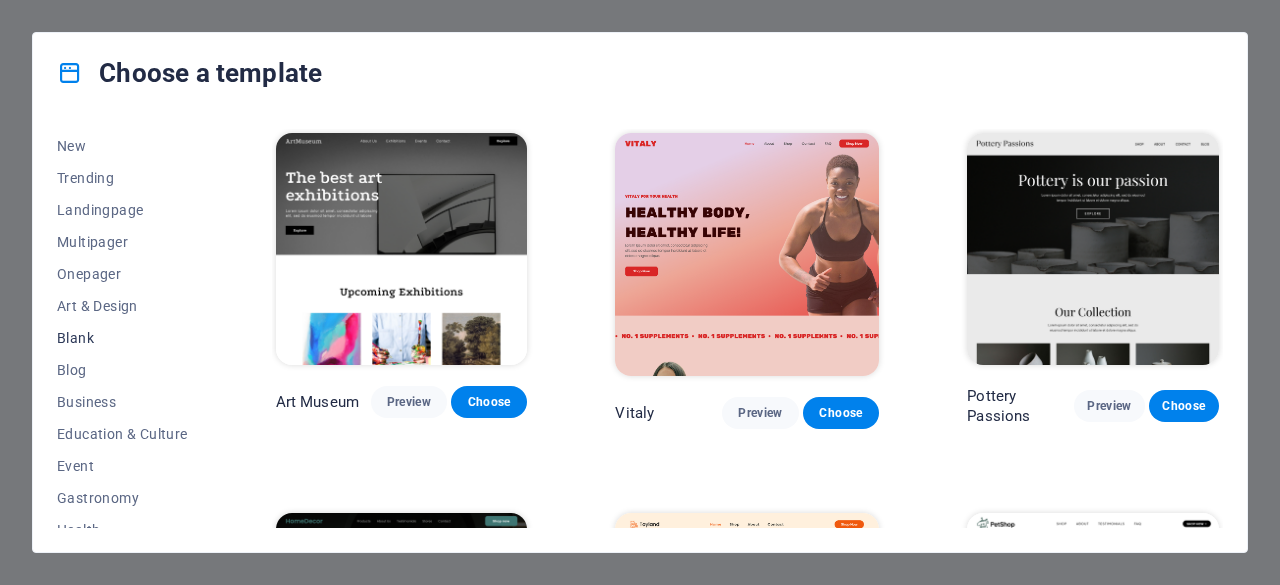 click on "Blank" at bounding box center (122, 338) 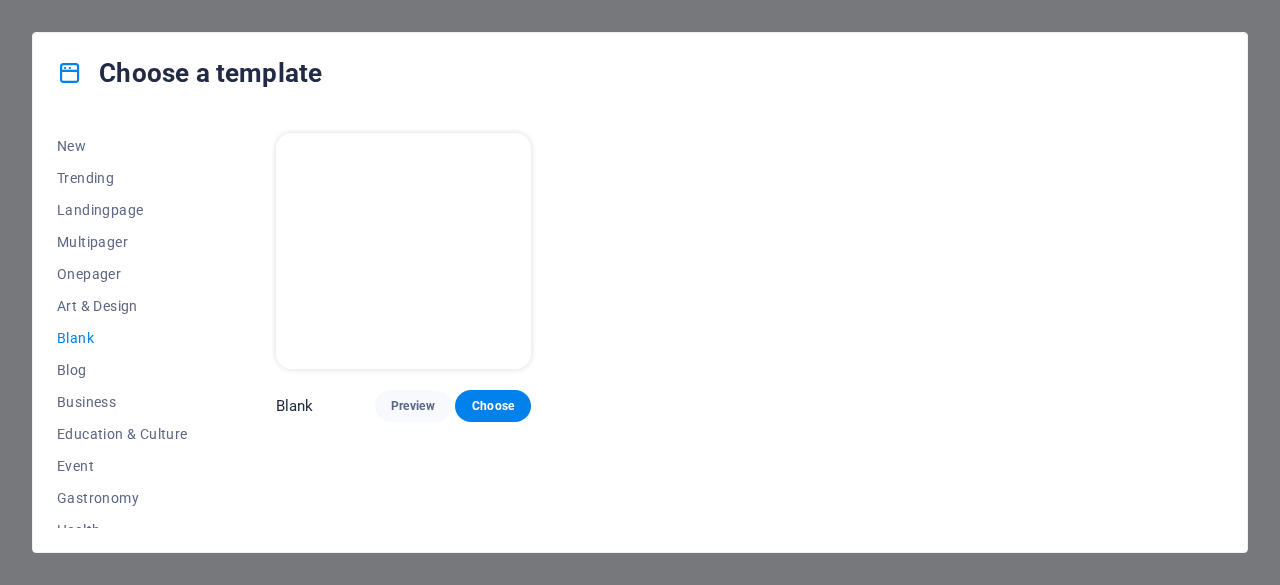 scroll, scrollTop: 0, scrollLeft: 0, axis: both 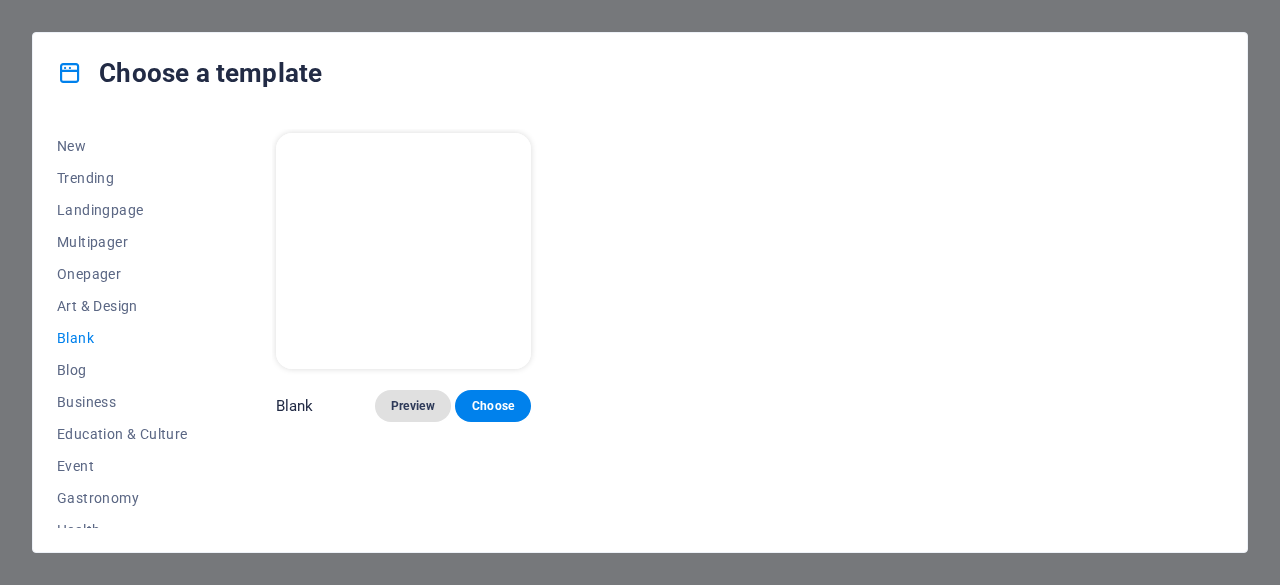 click on "Preview" at bounding box center [413, 406] 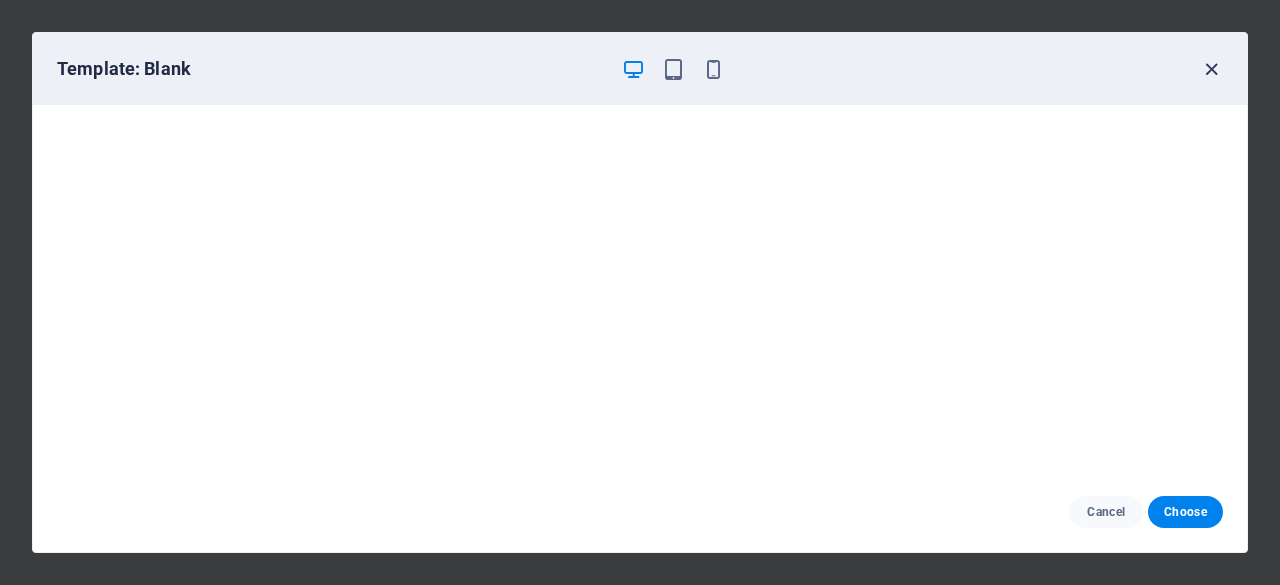 click at bounding box center (1211, 69) 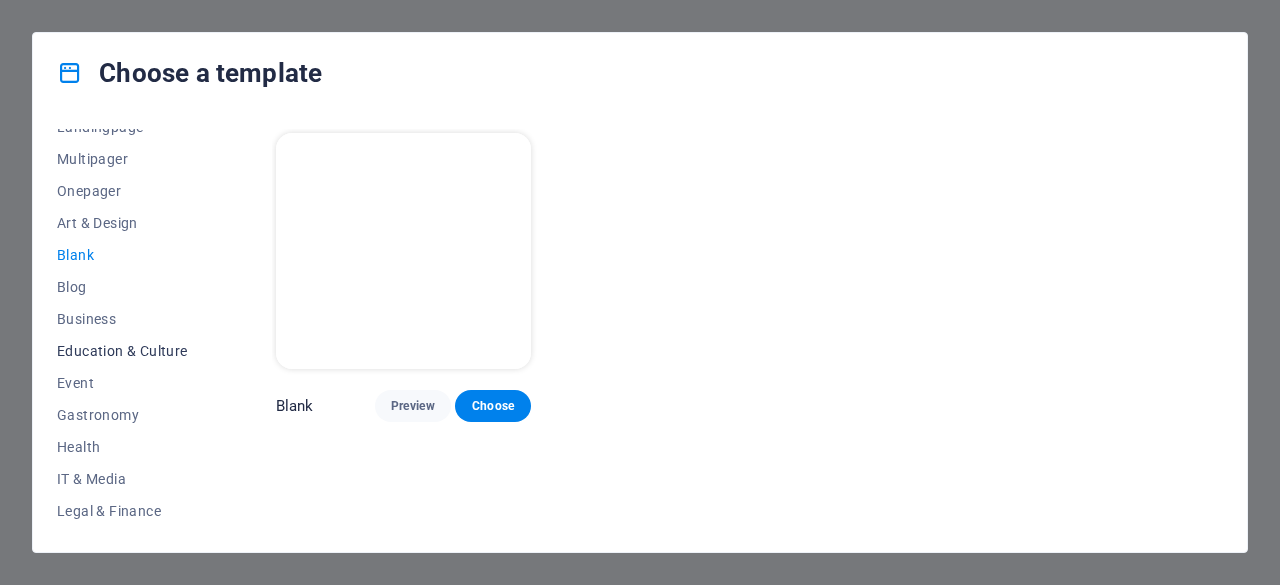 scroll, scrollTop: 147, scrollLeft: 0, axis: vertical 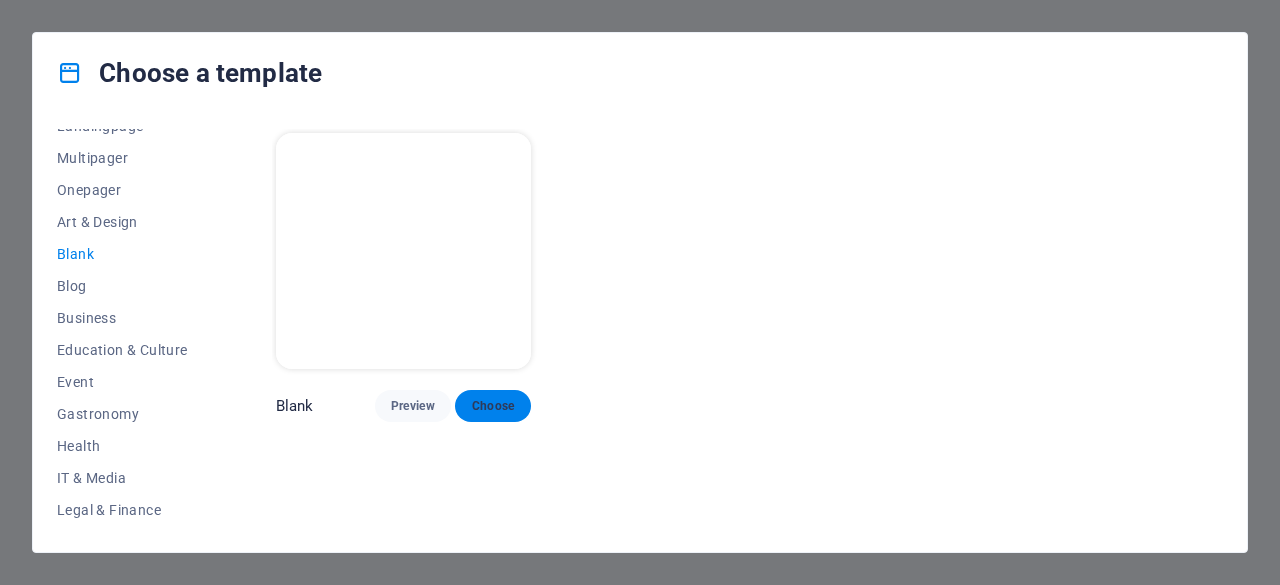 click on "Choose" at bounding box center [493, 406] 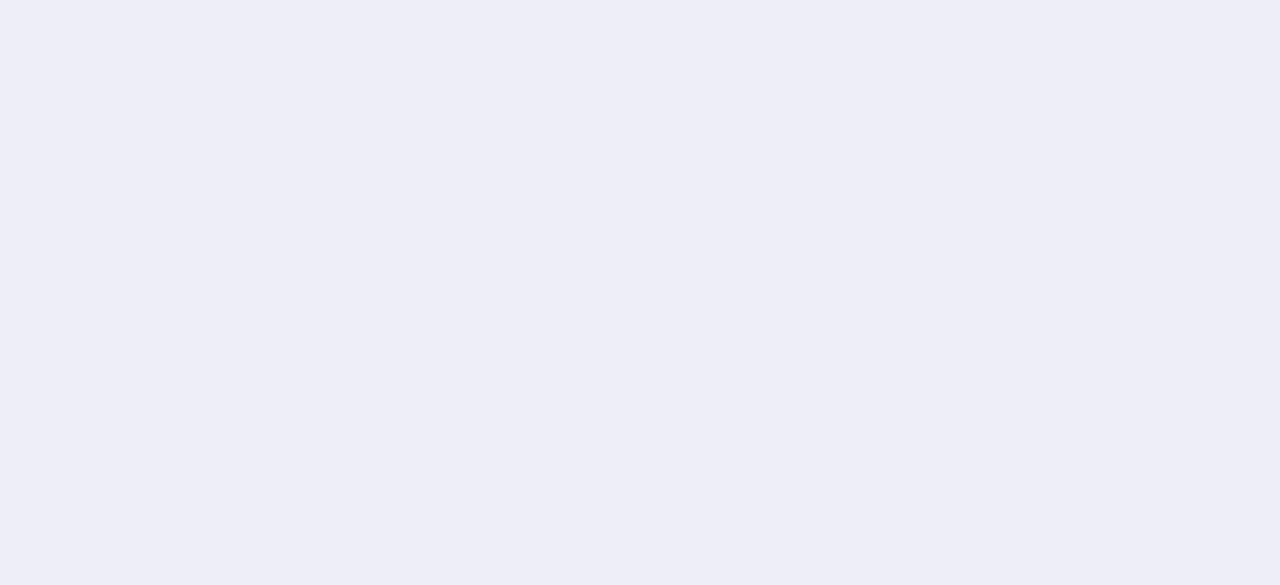 scroll, scrollTop: 0, scrollLeft: 0, axis: both 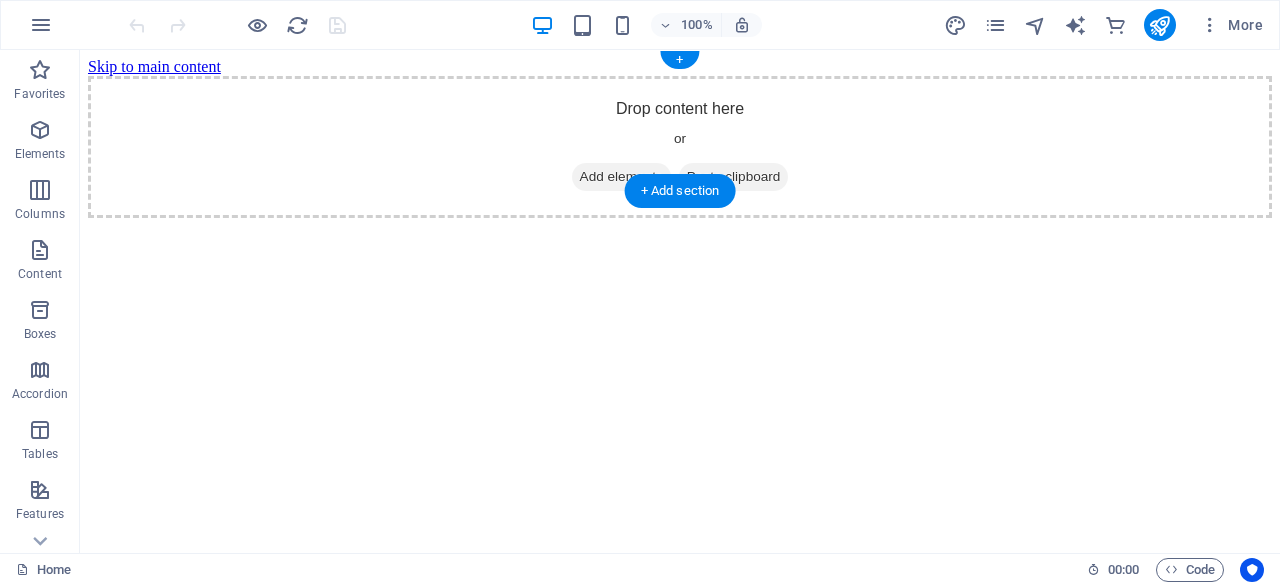 drag, startPoint x: 724, startPoint y: 319, endPoint x: 520, endPoint y: 189, distance: 241.9008 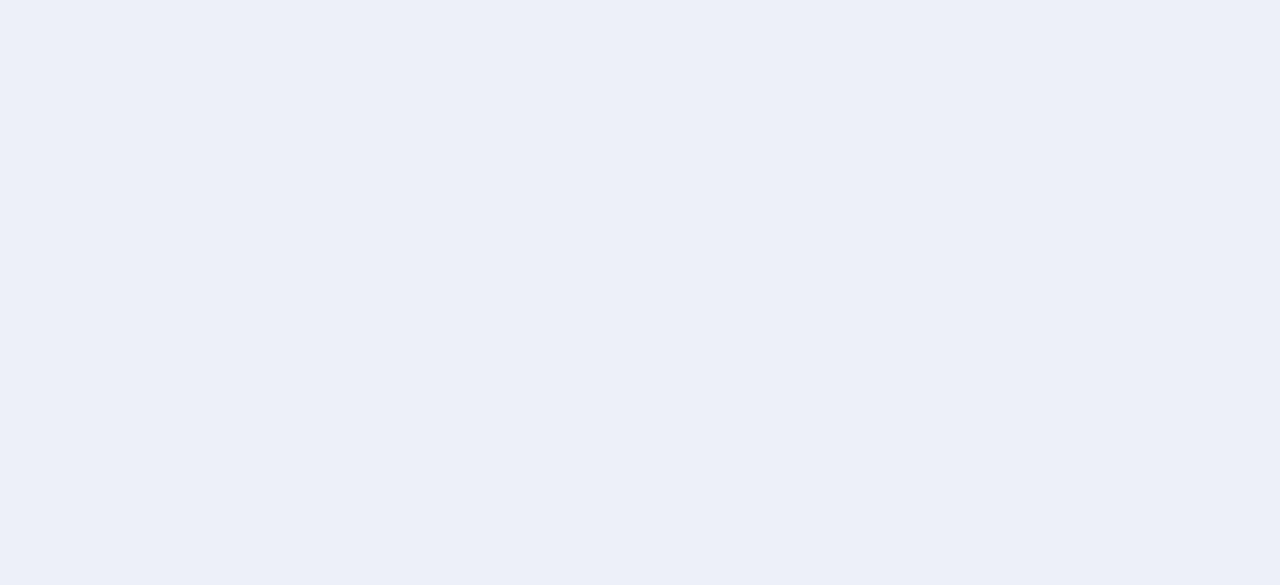 scroll, scrollTop: 0, scrollLeft: 0, axis: both 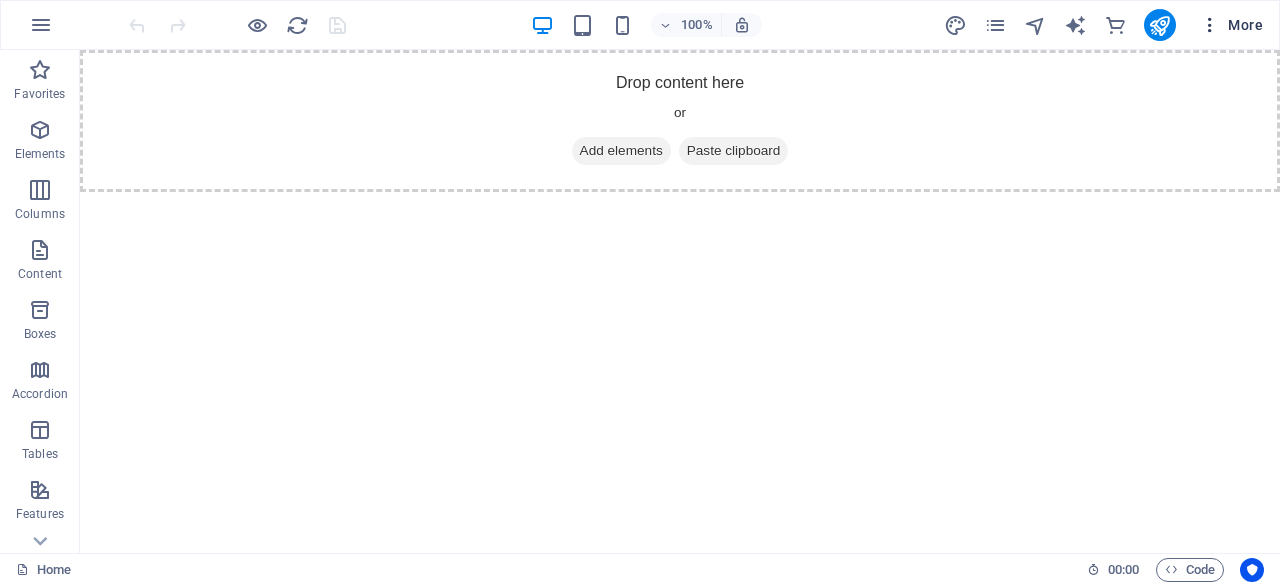click on "More" at bounding box center (1231, 25) 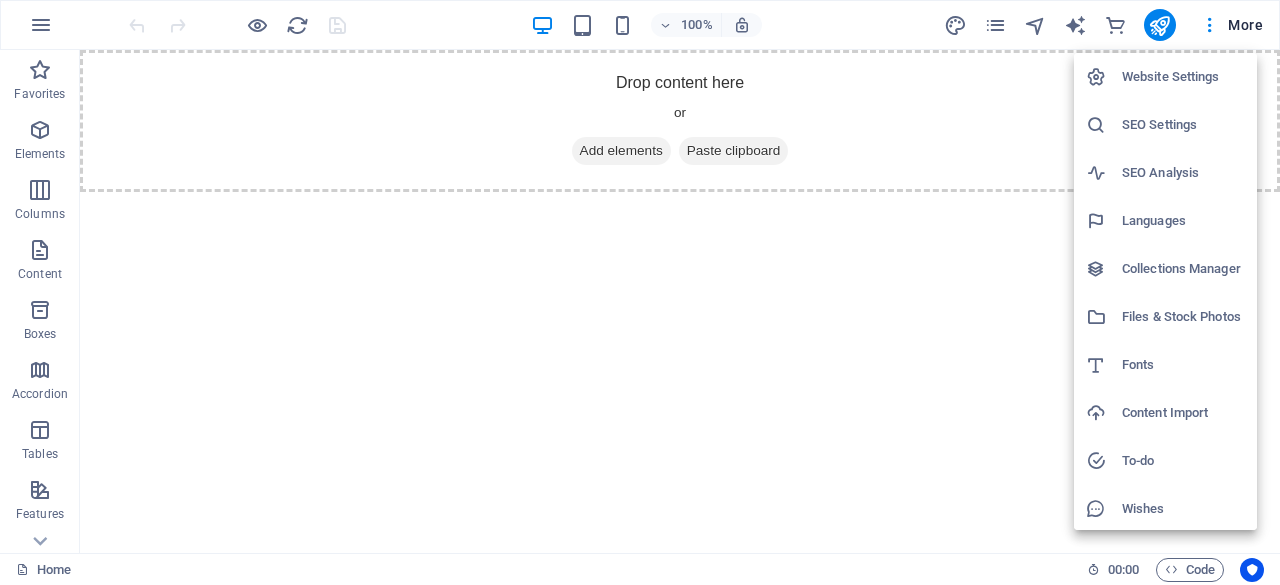 click at bounding box center (640, 292) 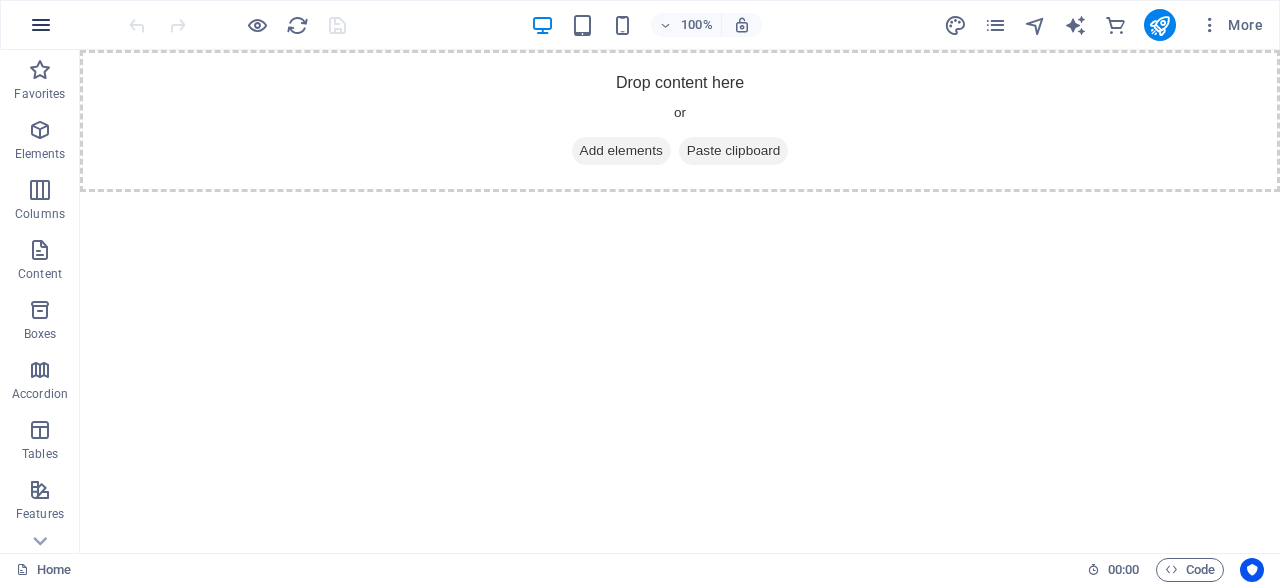 click at bounding box center [41, 25] 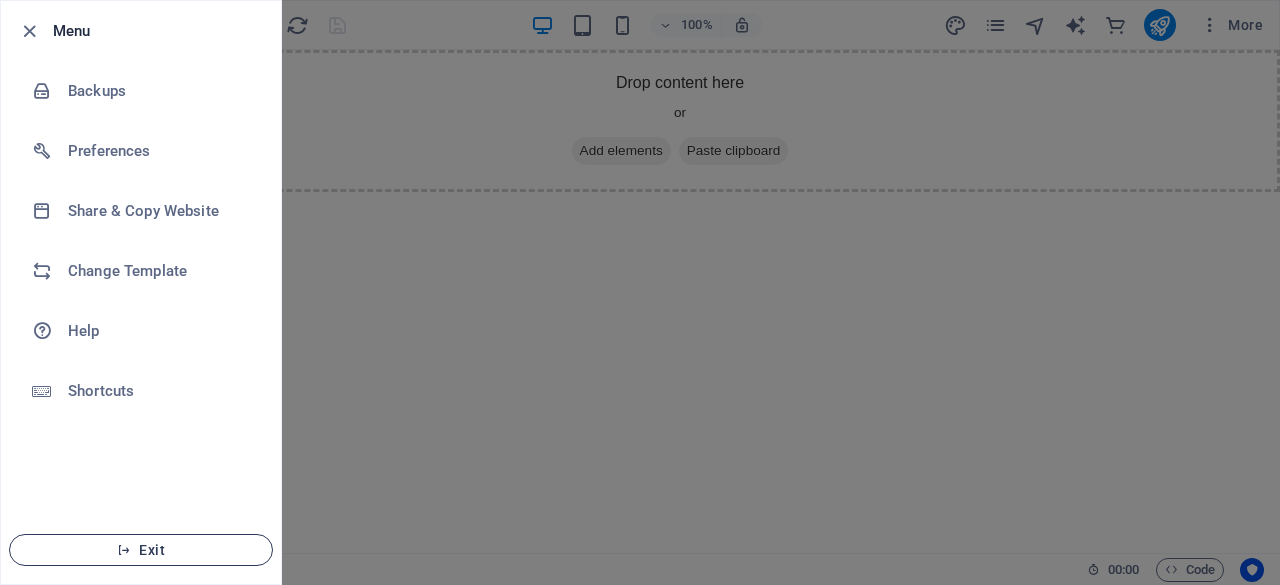 click on "Exit" at bounding box center (141, 550) 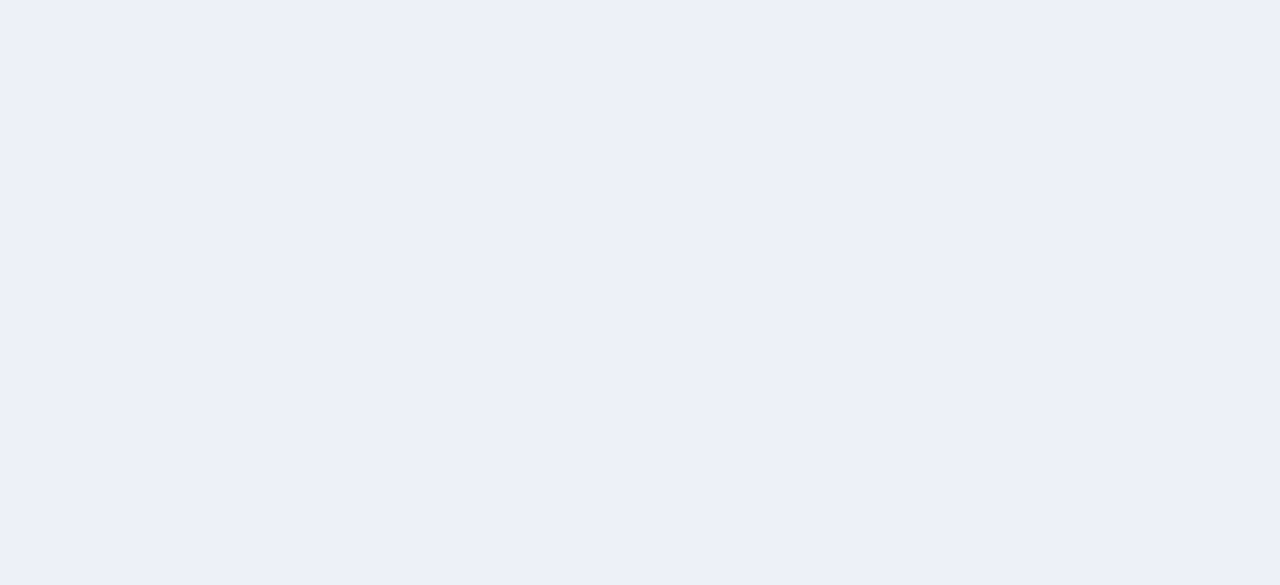 scroll, scrollTop: 0, scrollLeft: 0, axis: both 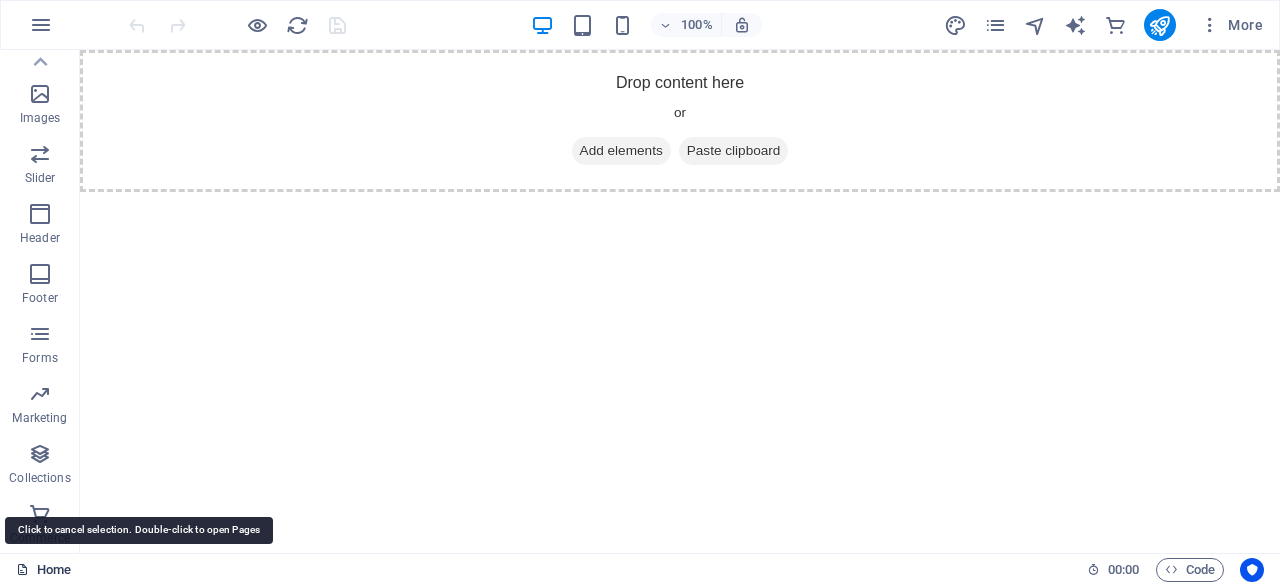 click on "Home" at bounding box center (43, 570) 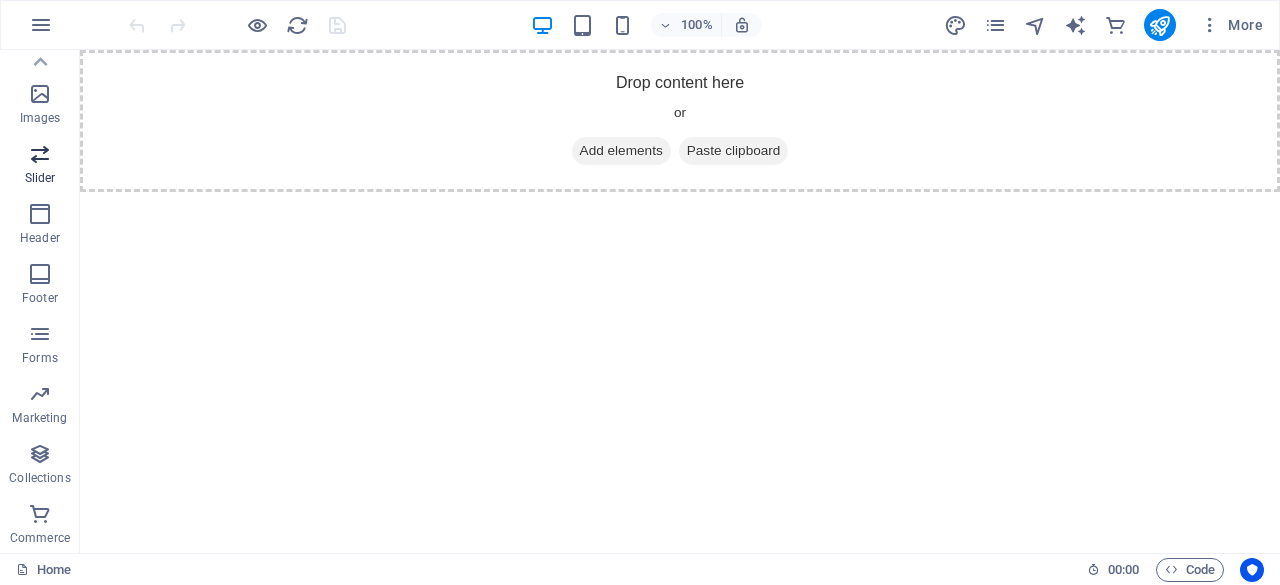 scroll, scrollTop: 0, scrollLeft: 0, axis: both 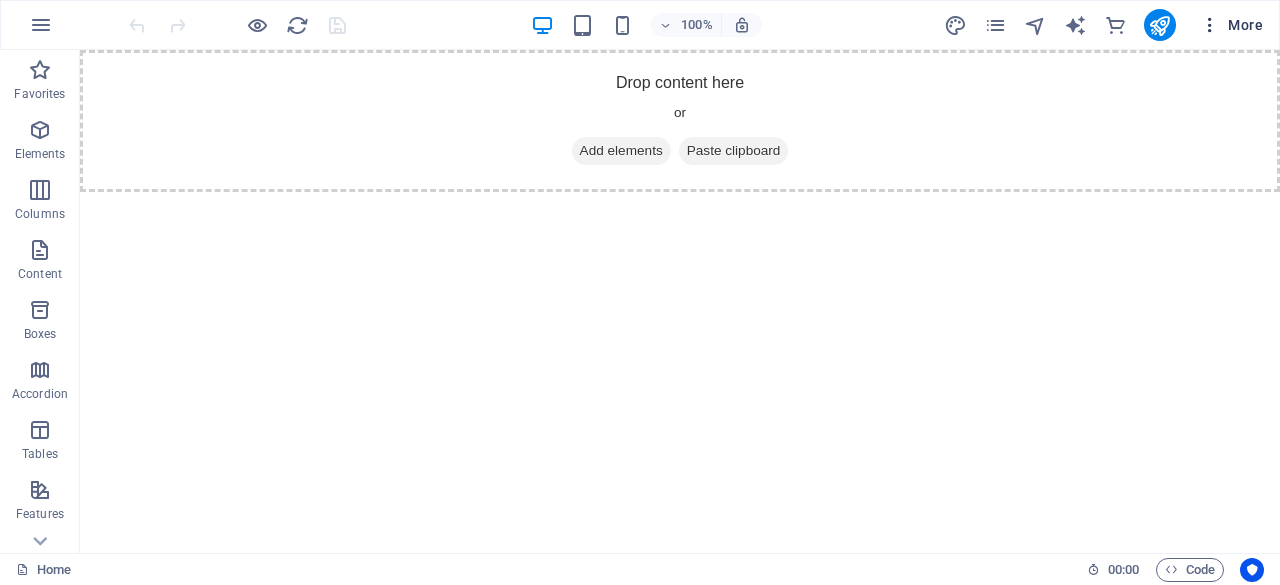 click at bounding box center [1210, 25] 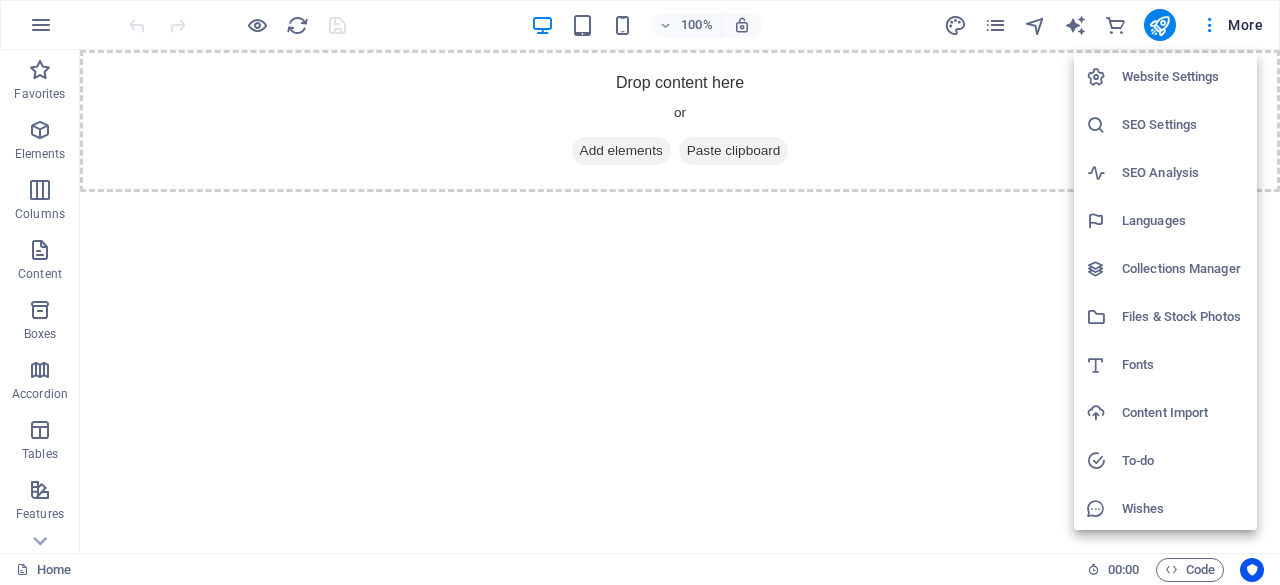 click at bounding box center [640, 292] 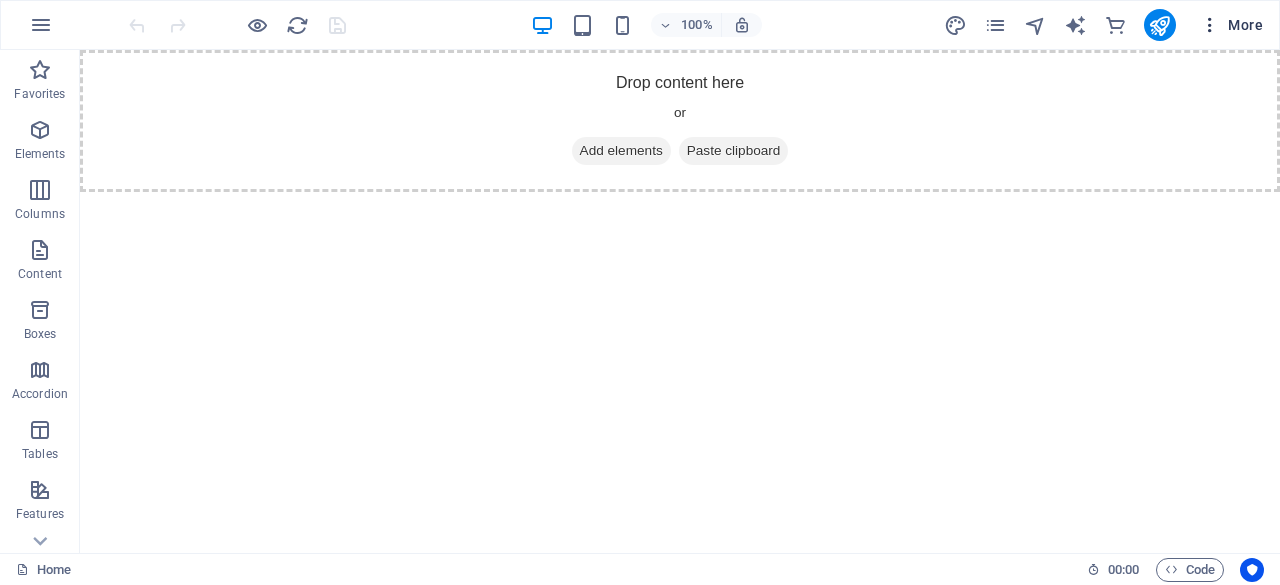 click on "More" at bounding box center [1231, 25] 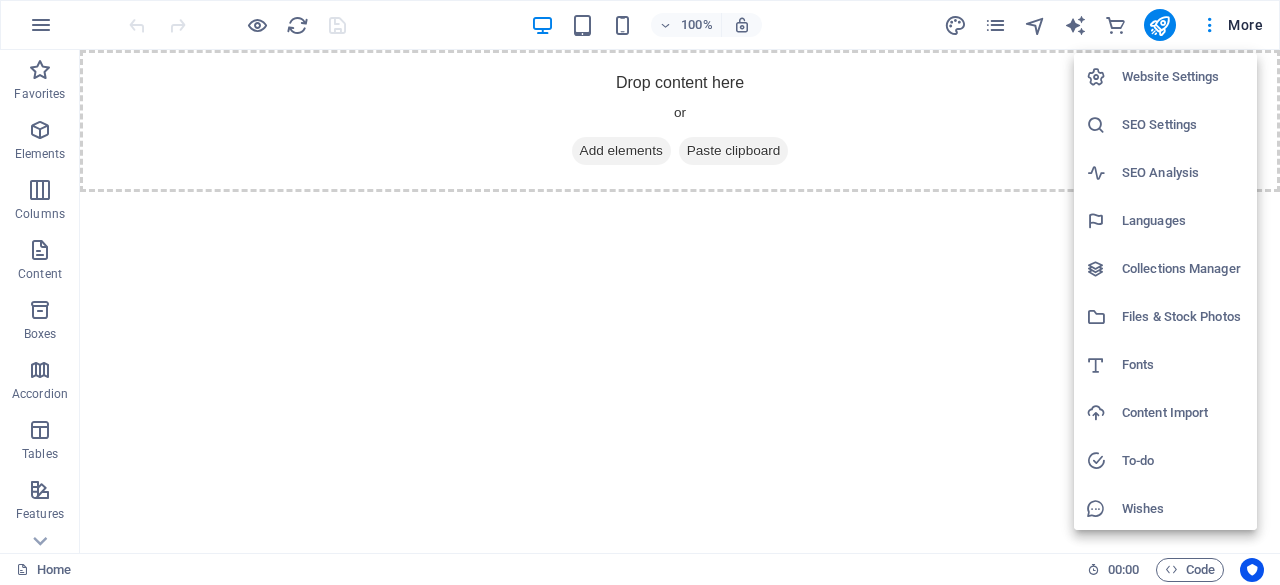 click at bounding box center [640, 292] 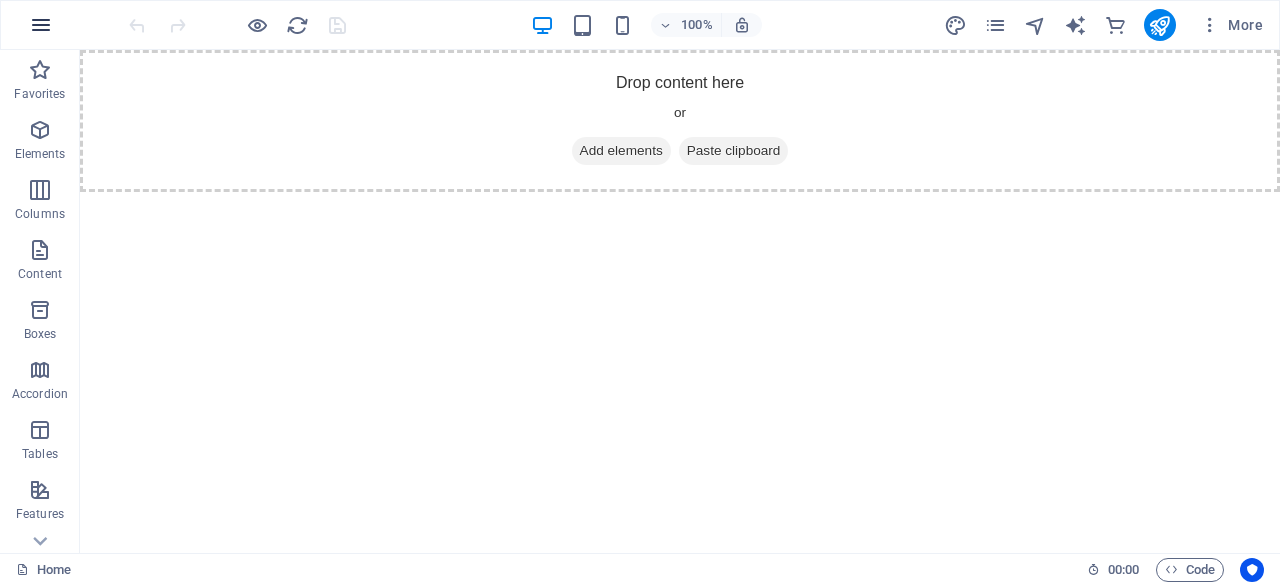 click at bounding box center [41, 25] 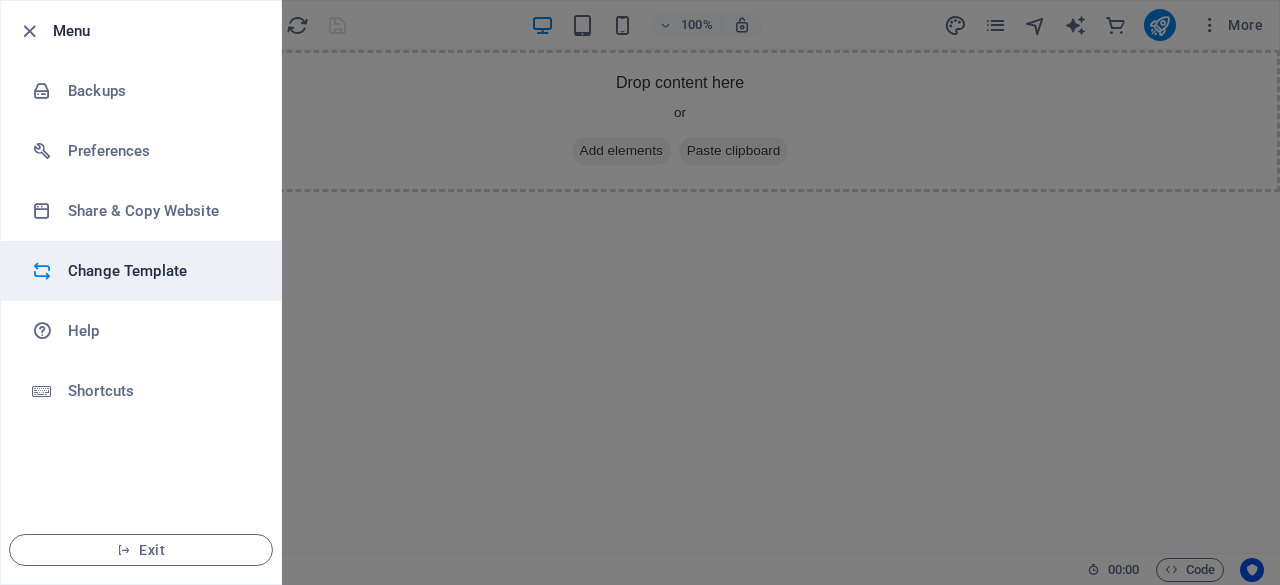 click on "Change Template" at bounding box center [141, 271] 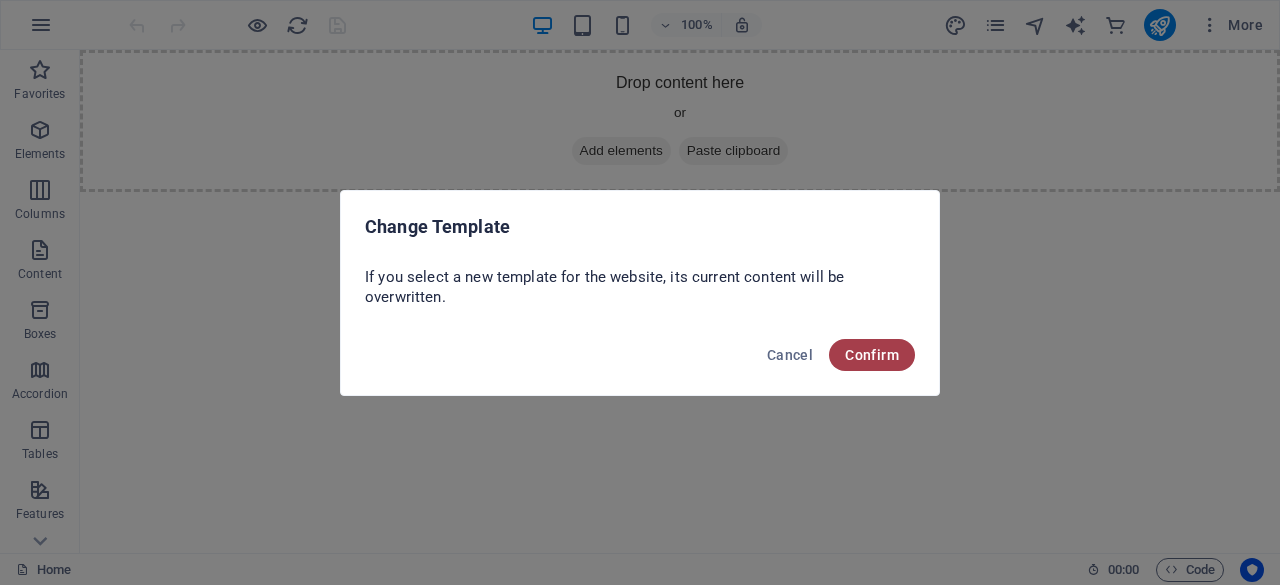 click on "Confirm" at bounding box center (872, 355) 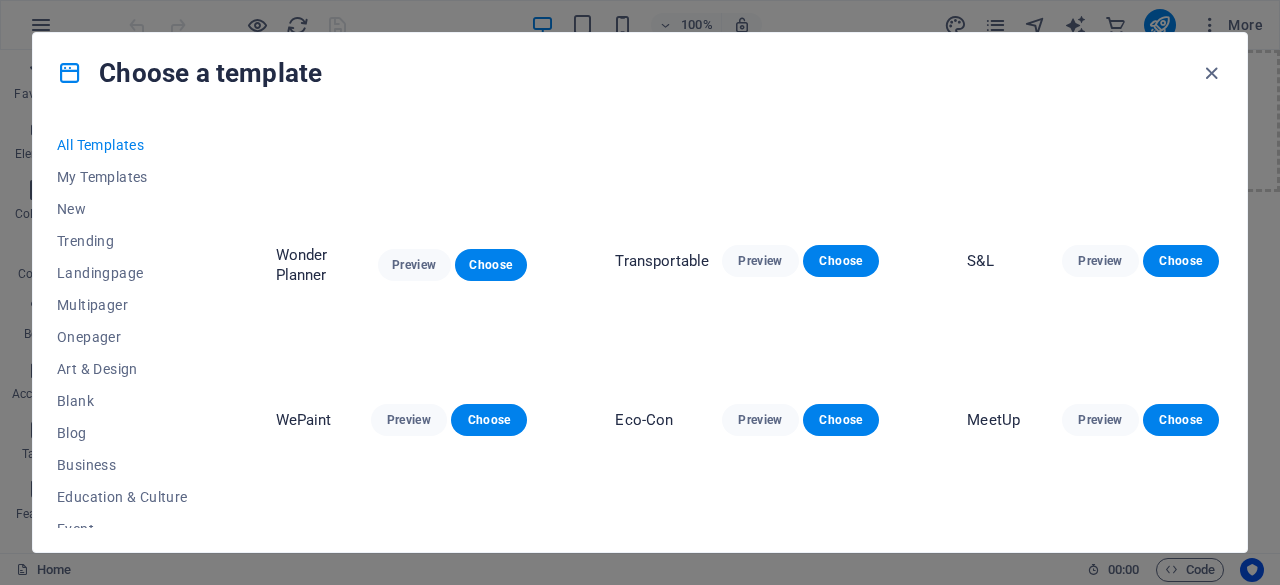 scroll, scrollTop: 398, scrollLeft: 0, axis: vertical 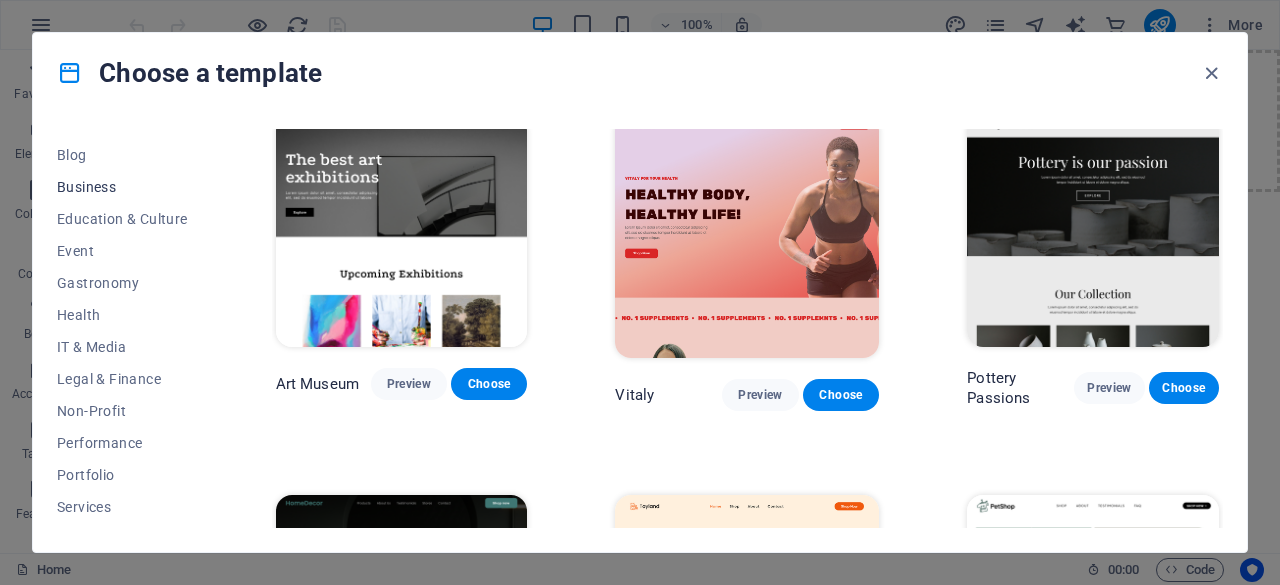 click on "Business" at bounding box center (122, 187) 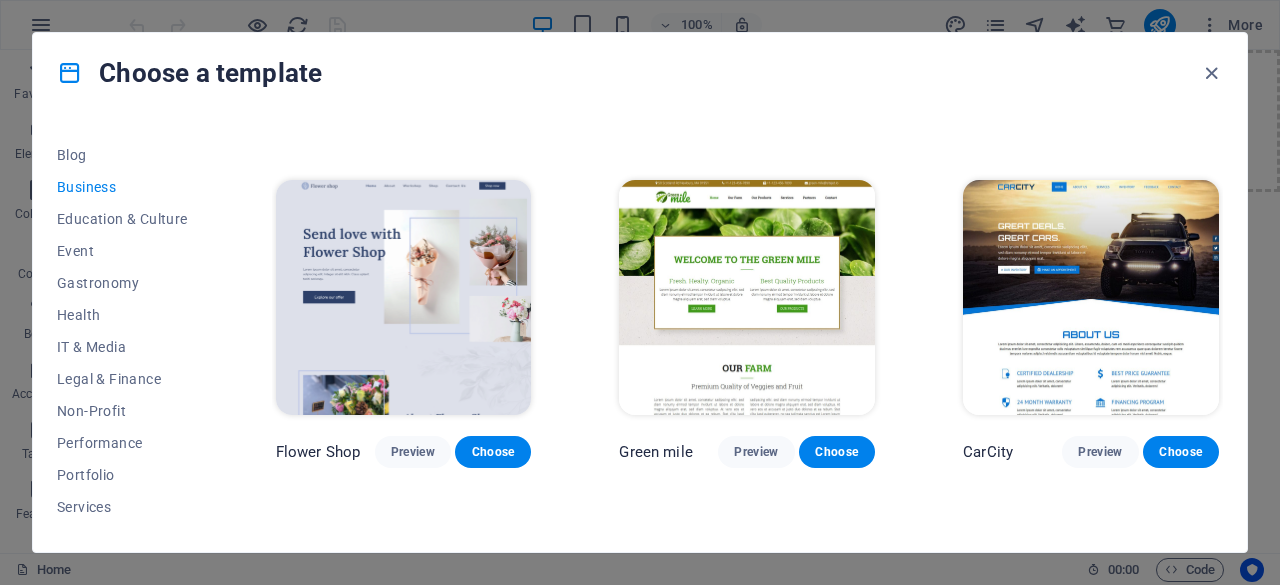 scroll, scrollTop: 336, scrollLeft: 0, axis: vertical 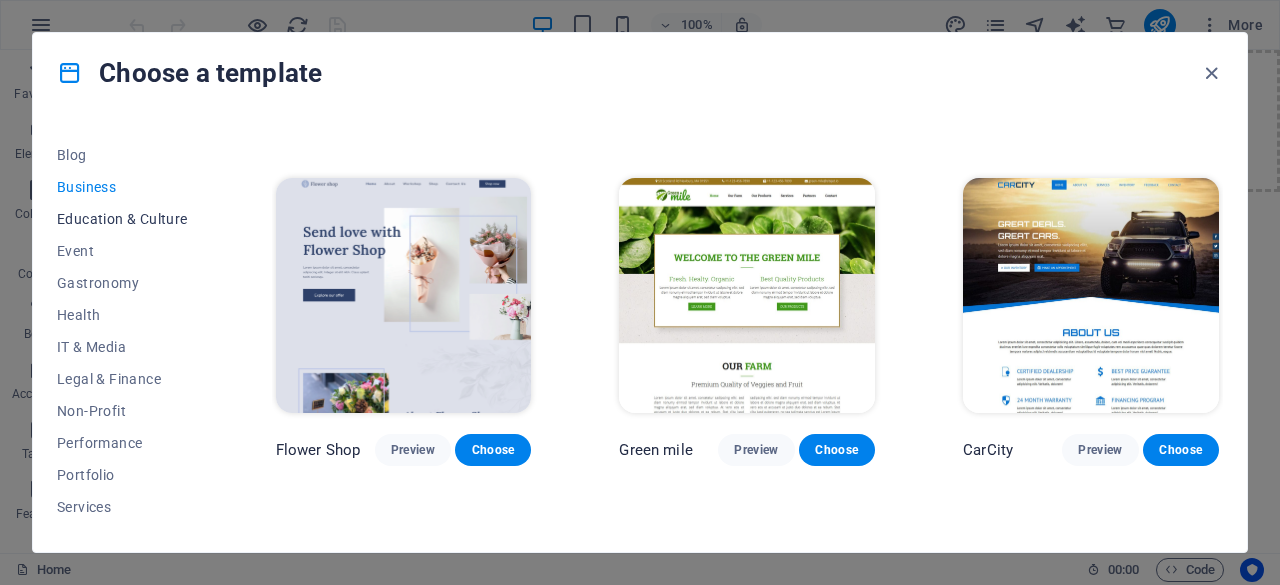 click on "Education & Culture" at bounding box center (122, 219) 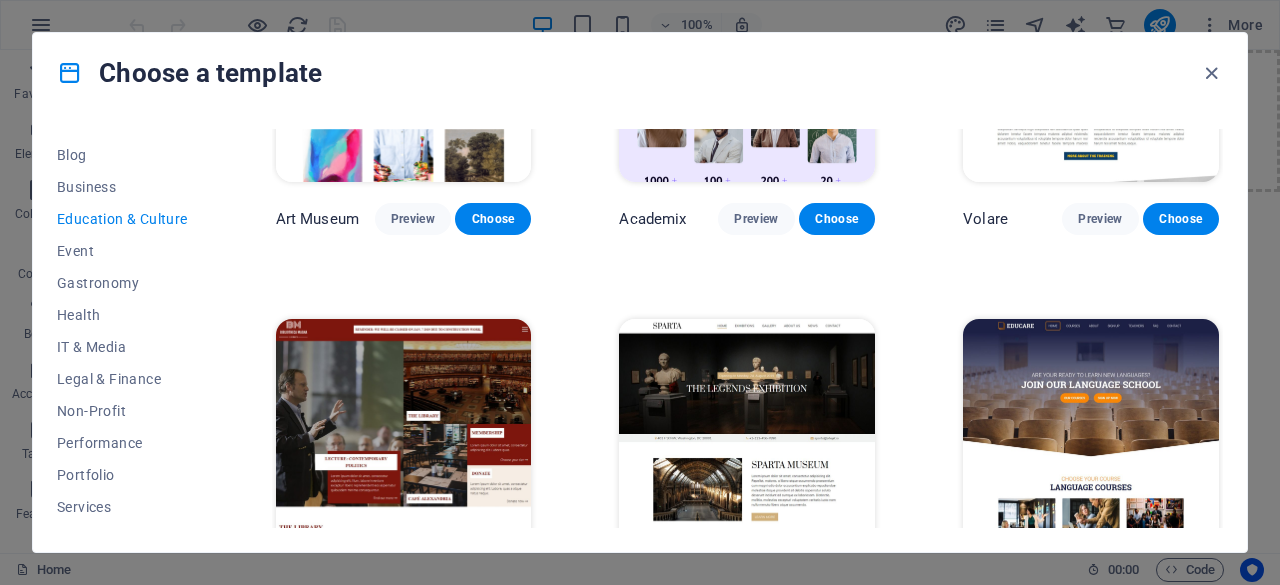 scroll, scrollTop: 191, scrollLeft: 0, axis: vertical 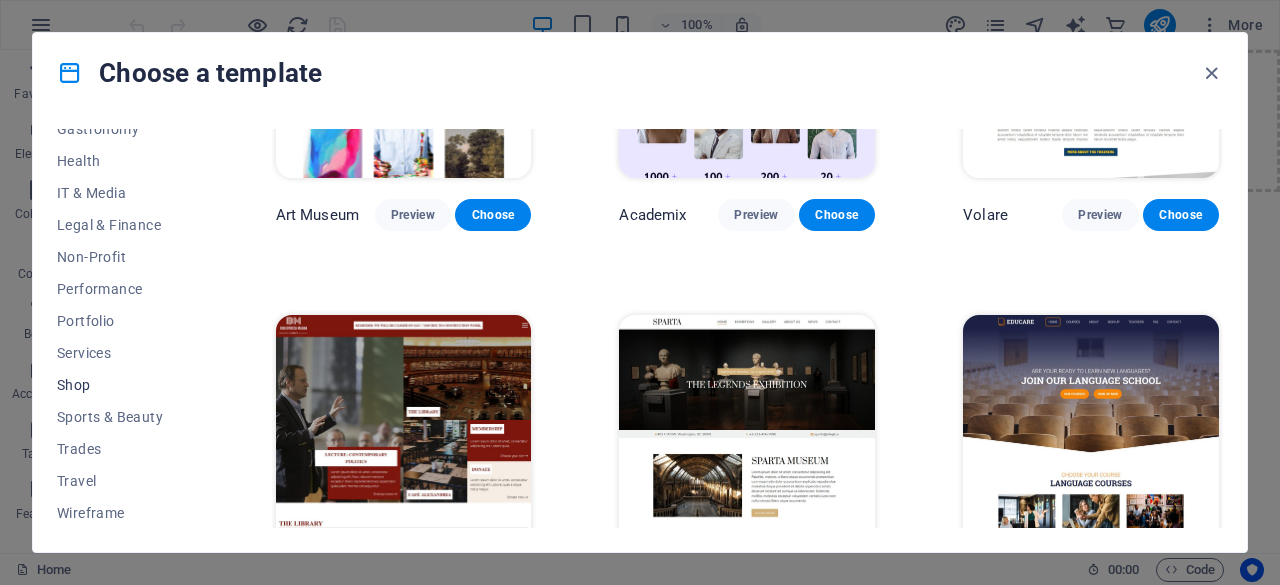 click on "Shop" at bounding box center (122, 385) 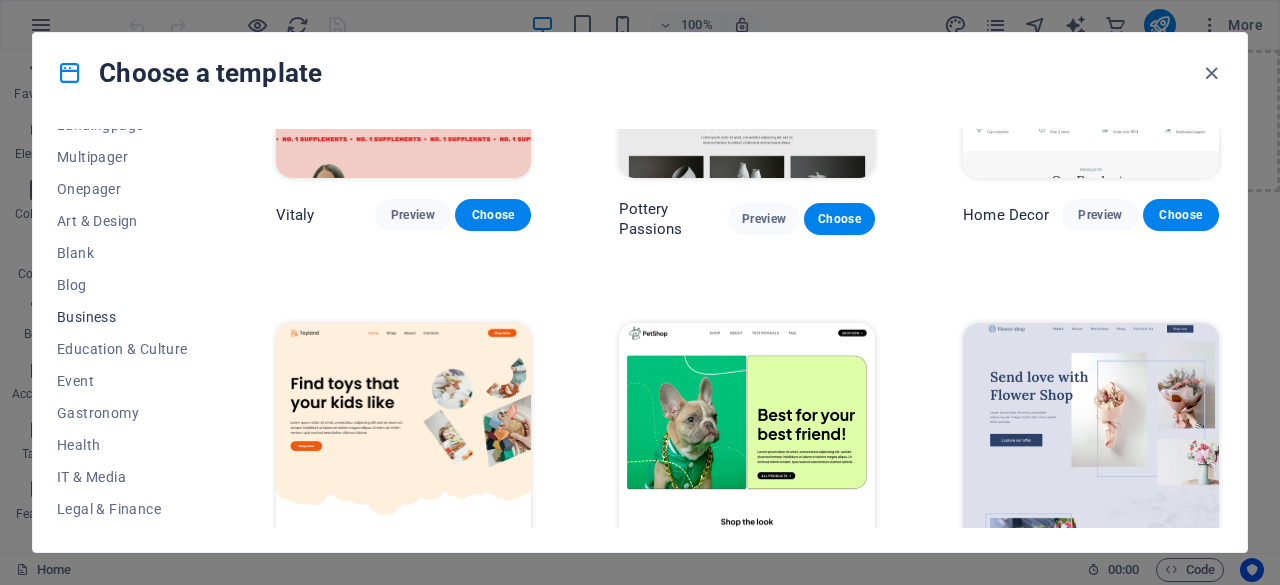 scroll, scrollTop: 147, scrollLeft: 0, axis: vertical 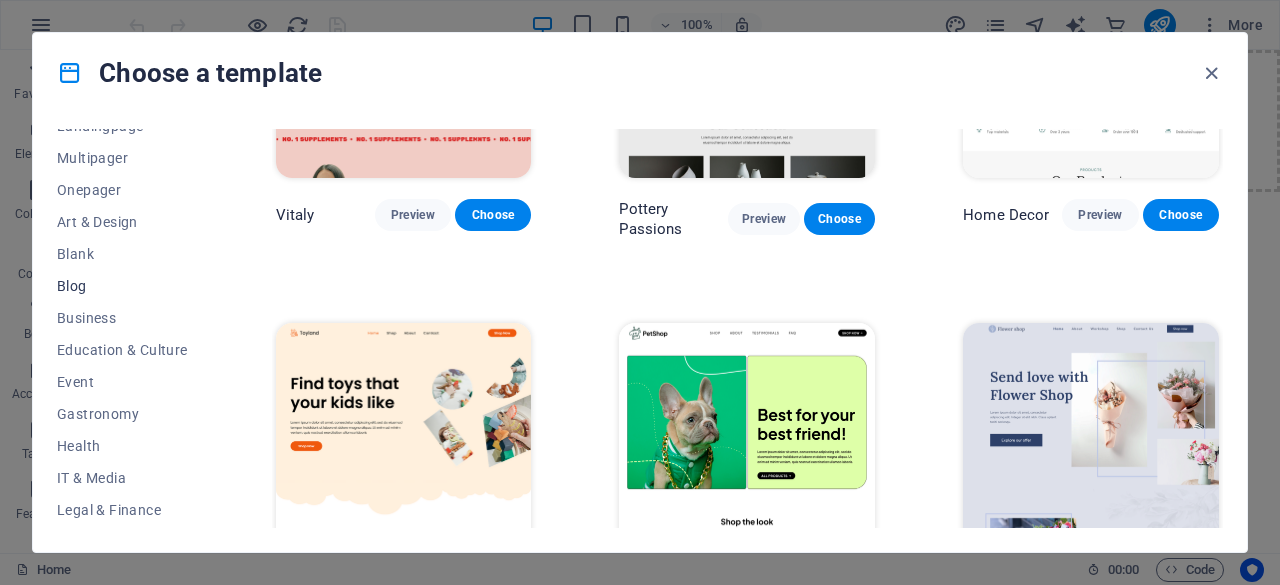 click on "Blog" at bounding box center (122, 286) 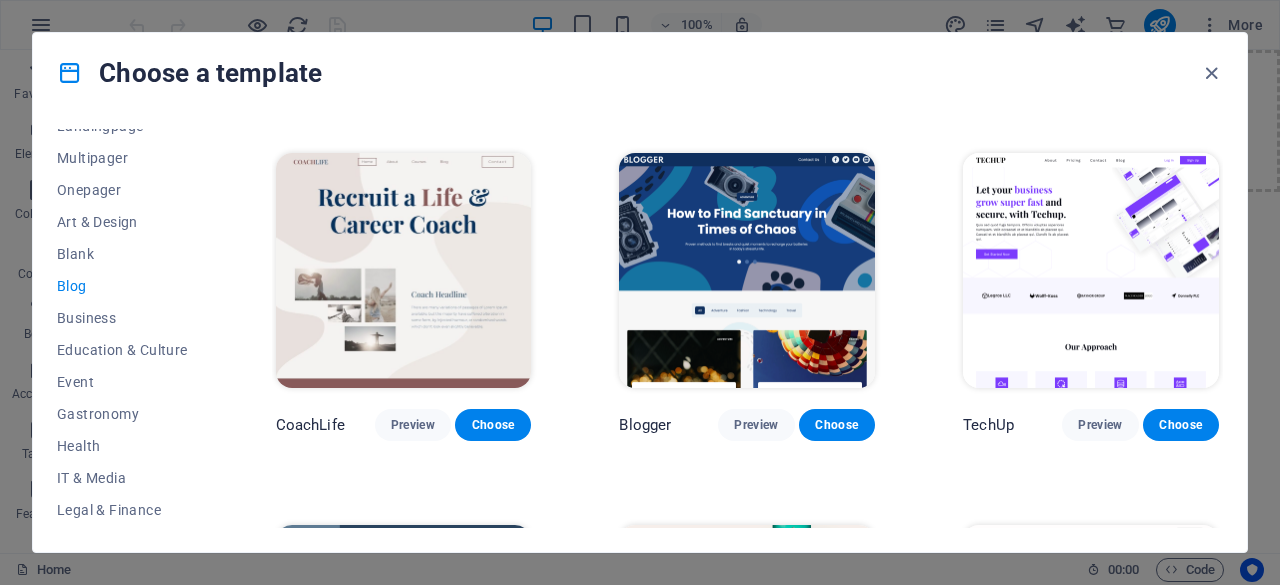 scroll, scrollTop: 1486, scrollLeft: 0, axis: vertical 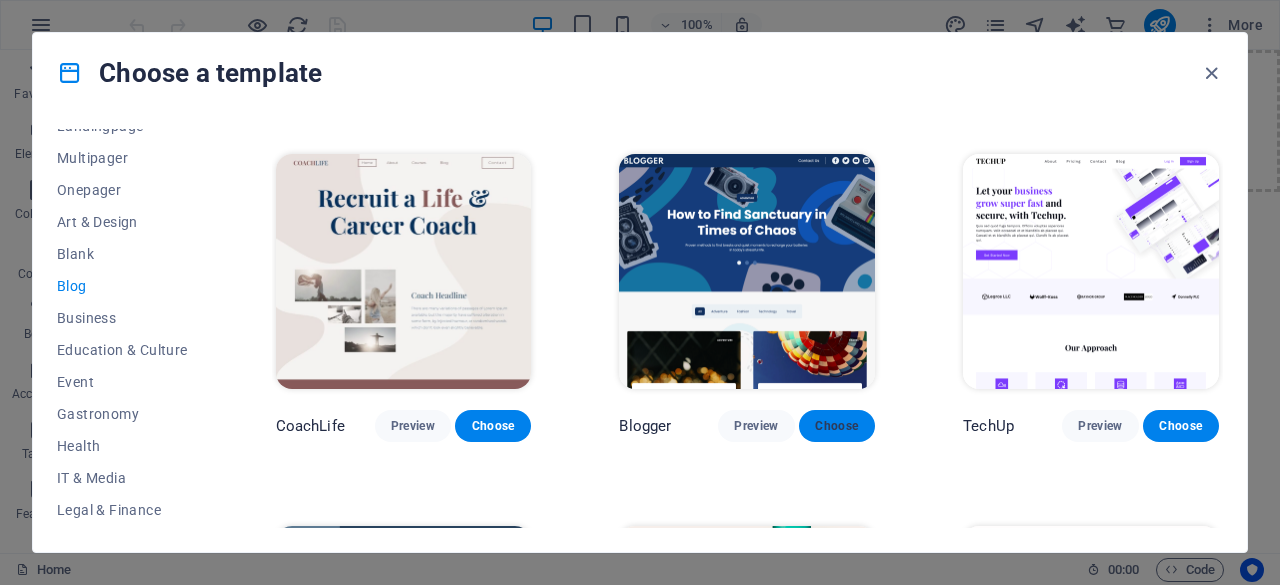 click on "Choose" at bounding box center (837, 426) 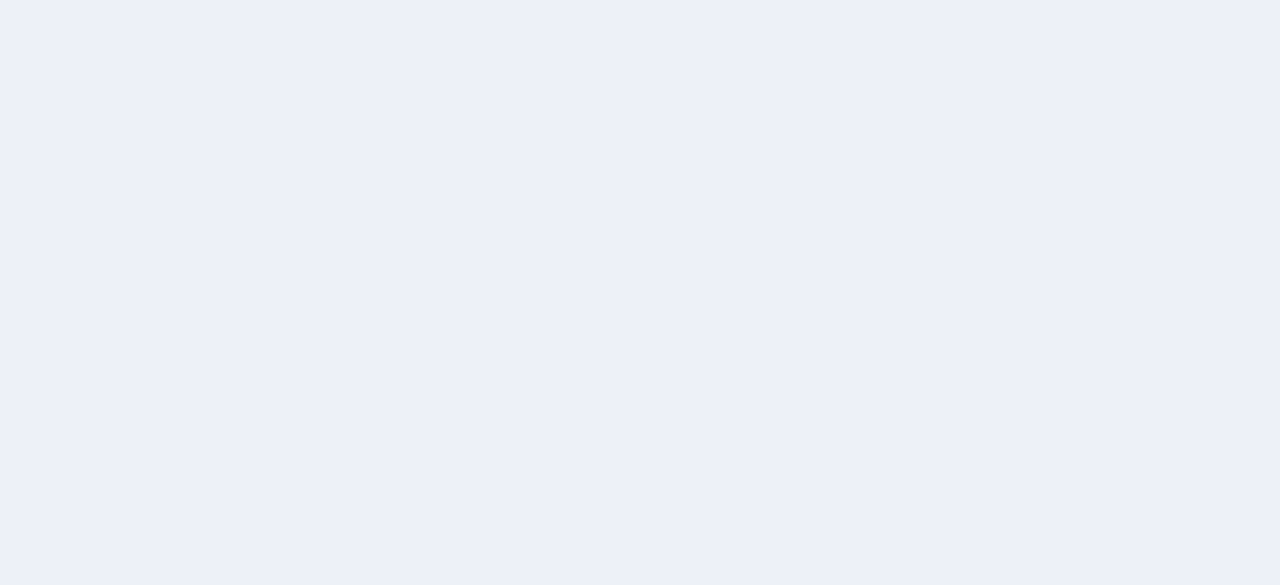 scroll, scrollTop: 0, scrollLeft: 0, axis: both 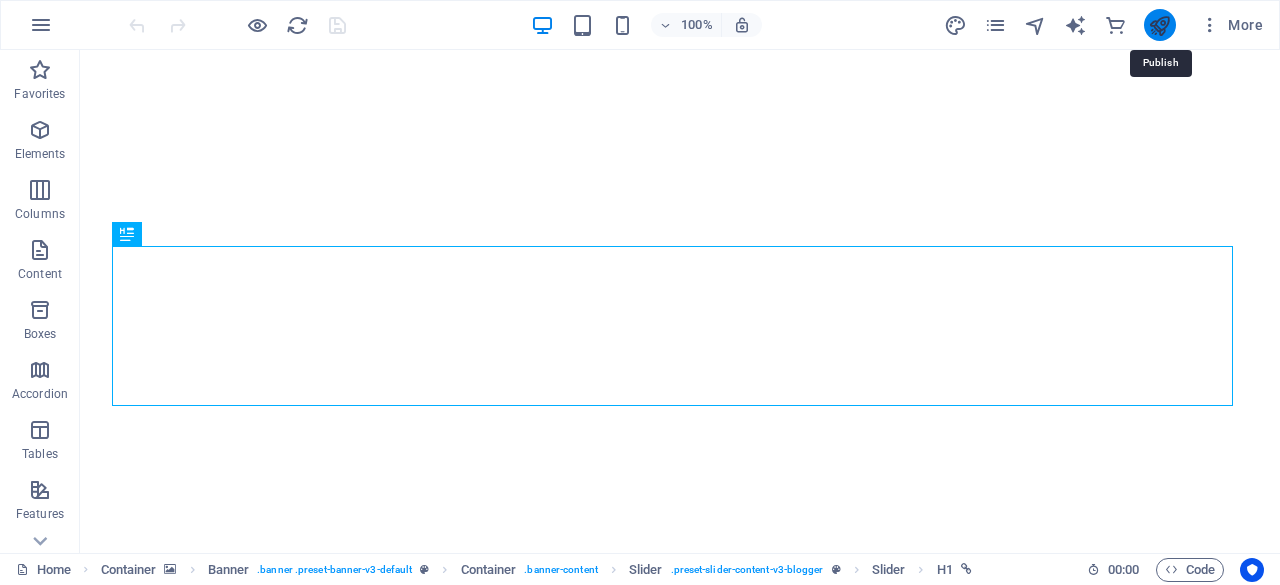 click at bounding box center (1159, 25) 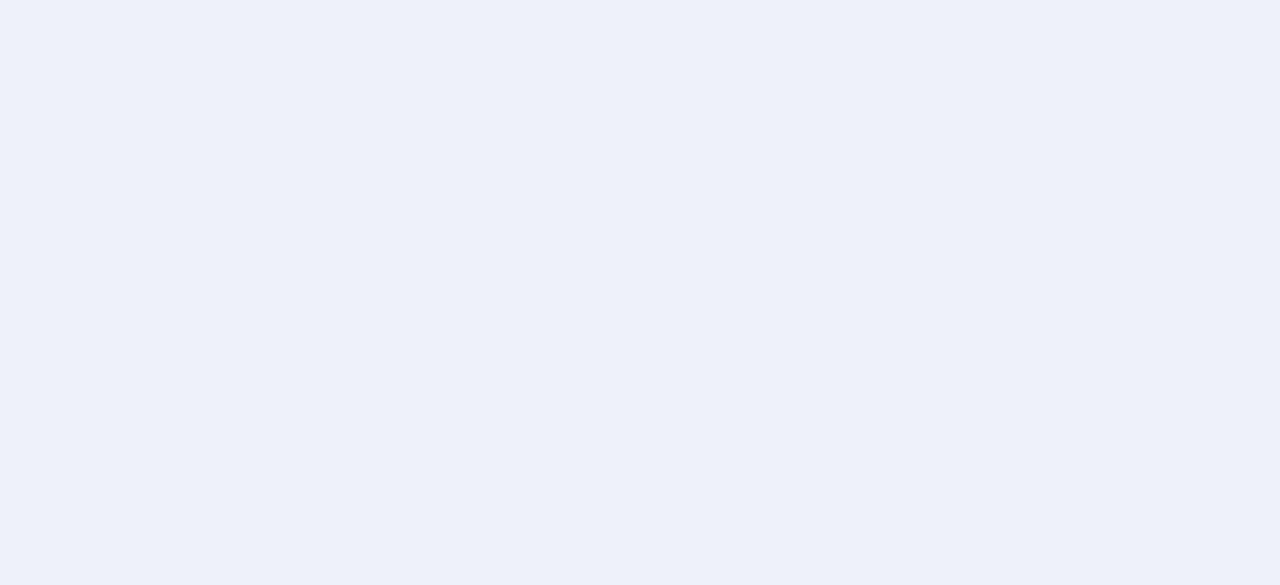 scroll, scrollTop: 0, scrollLeft: 0, axis: both 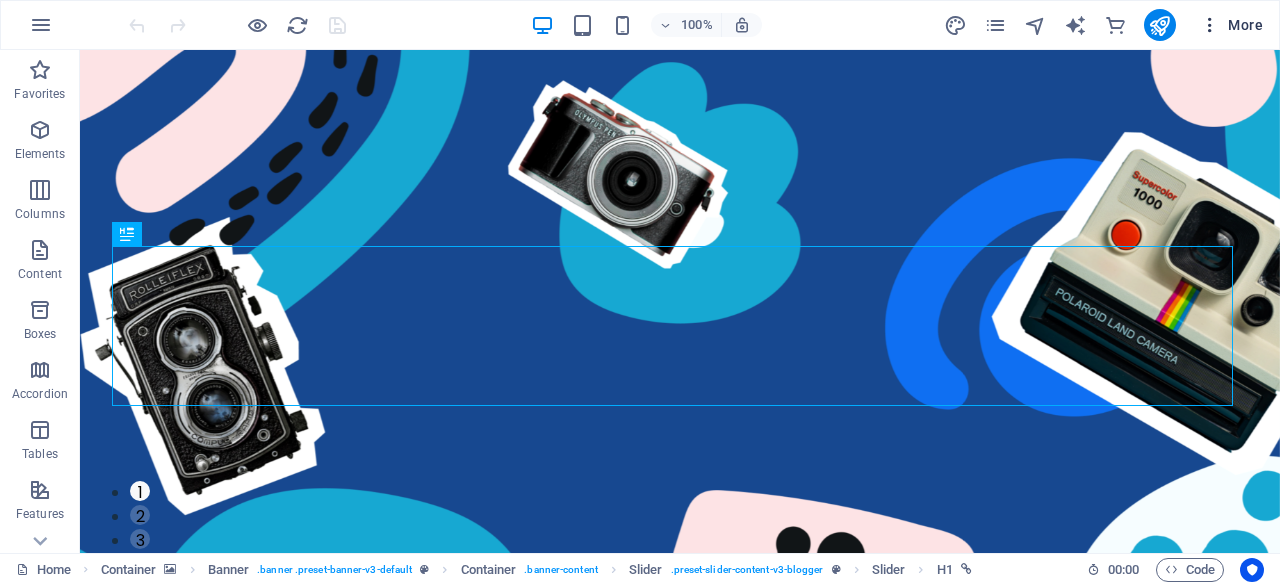 click at bounding box center [1210, 25] 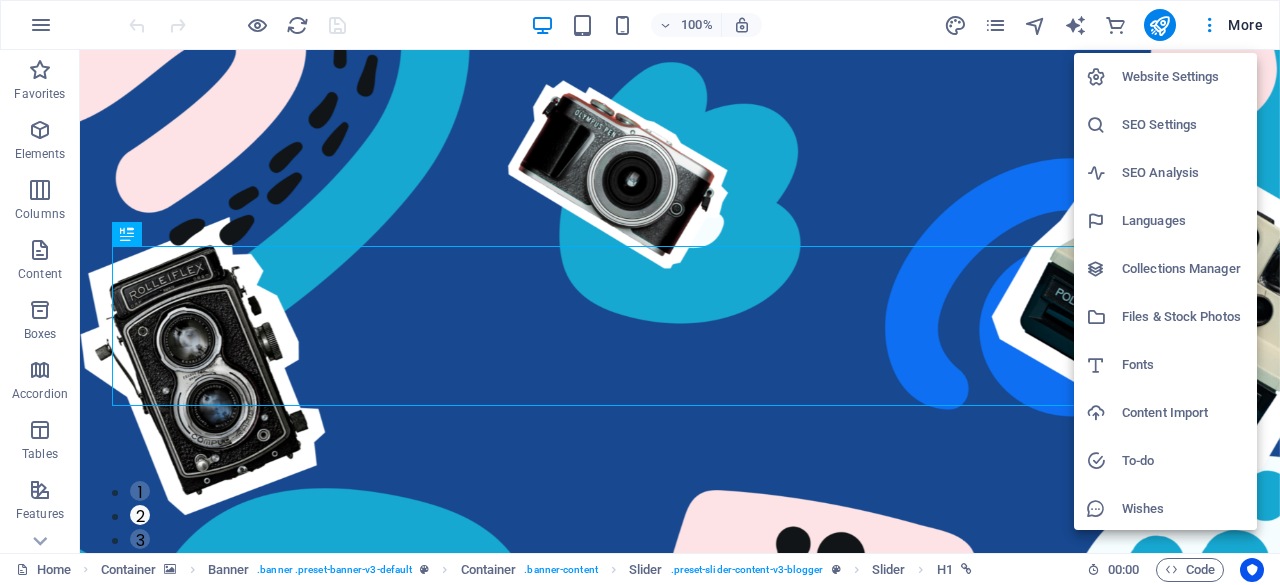 click on "Website Settings" at bounding box center [1183, 77] 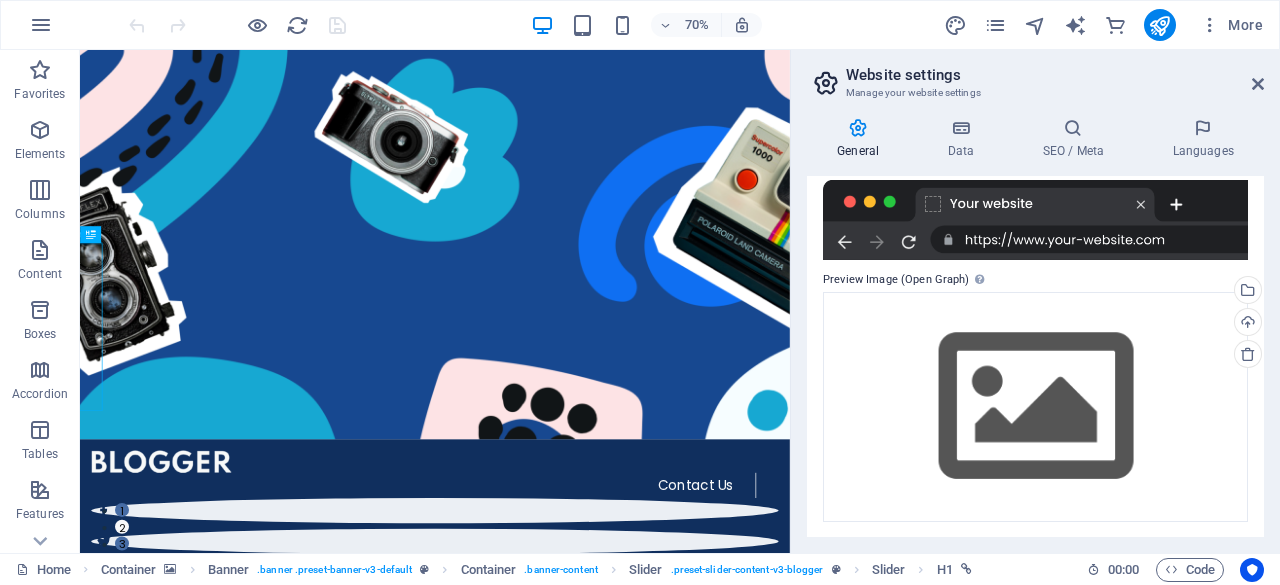 scroll, scrollTop: 0, scrollLeft: 0, axis: both 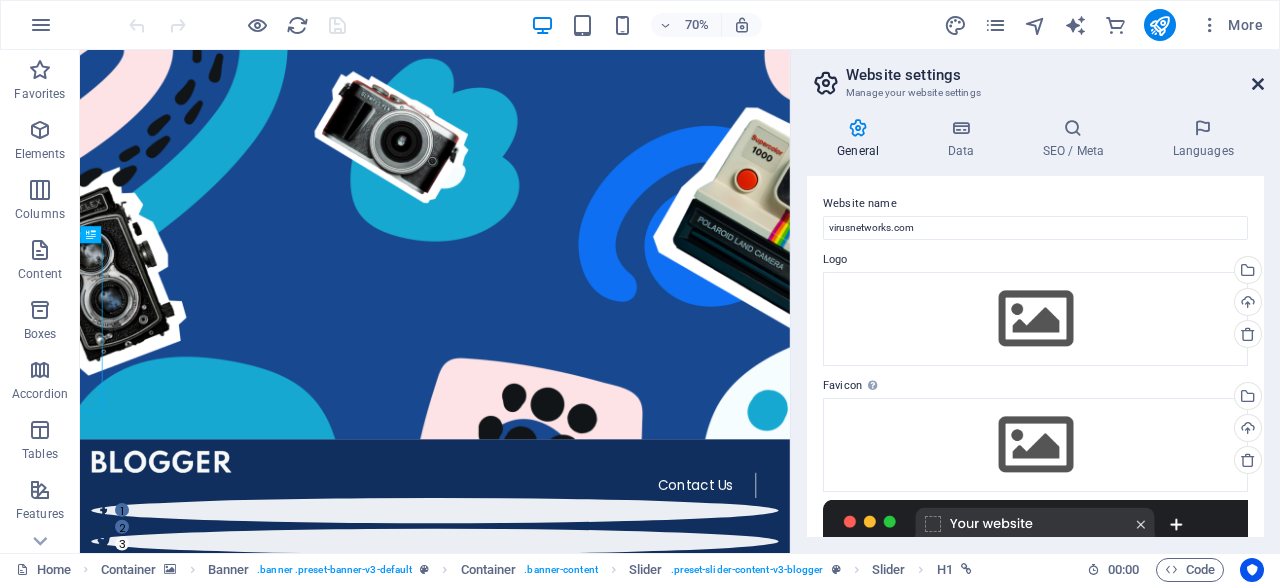 drag, startPoint x: 1259, startPoint y: 79, endPoint x: 732, endPoint y: 52, distance: 527.6912 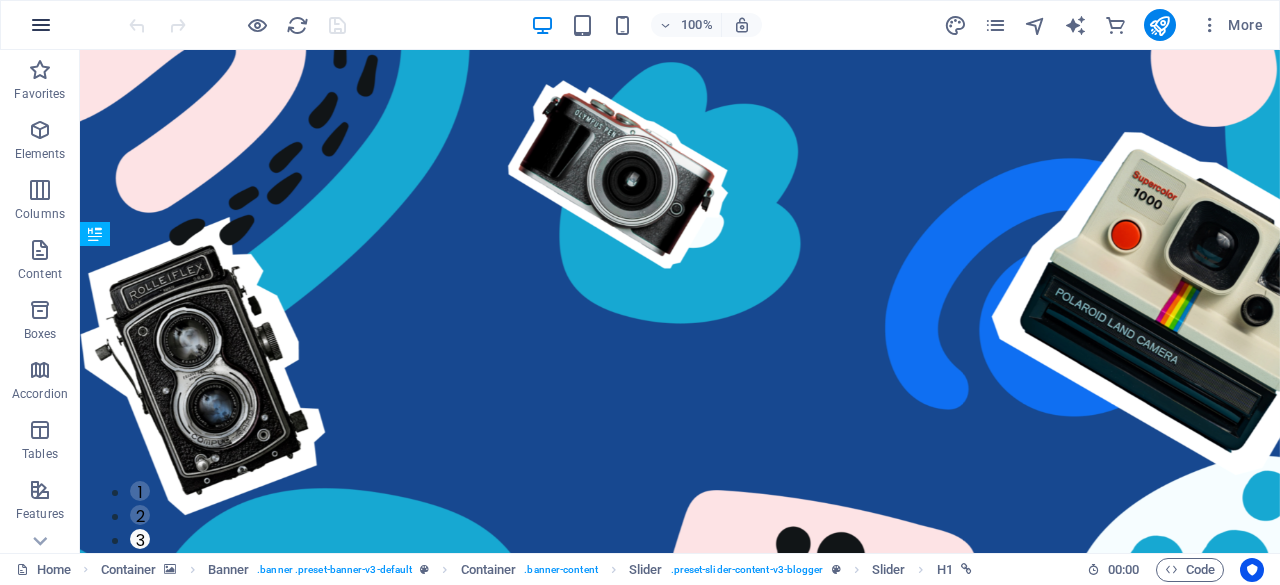 click at bounding box center [41, 25] 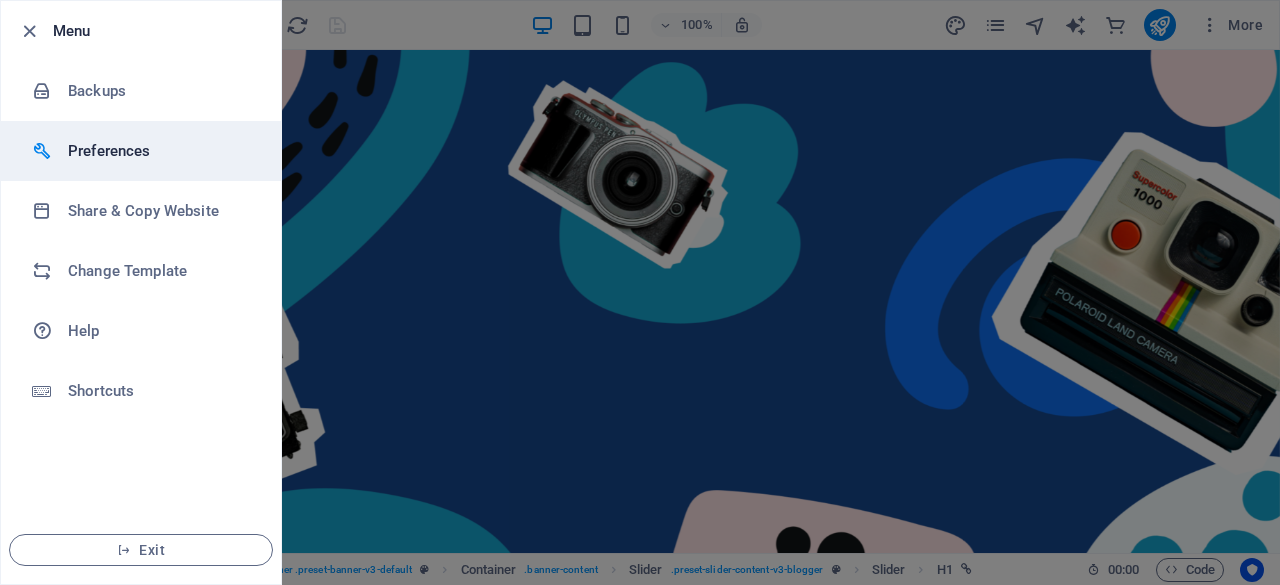 click on "Preferences" at bounding box center [141, 151] 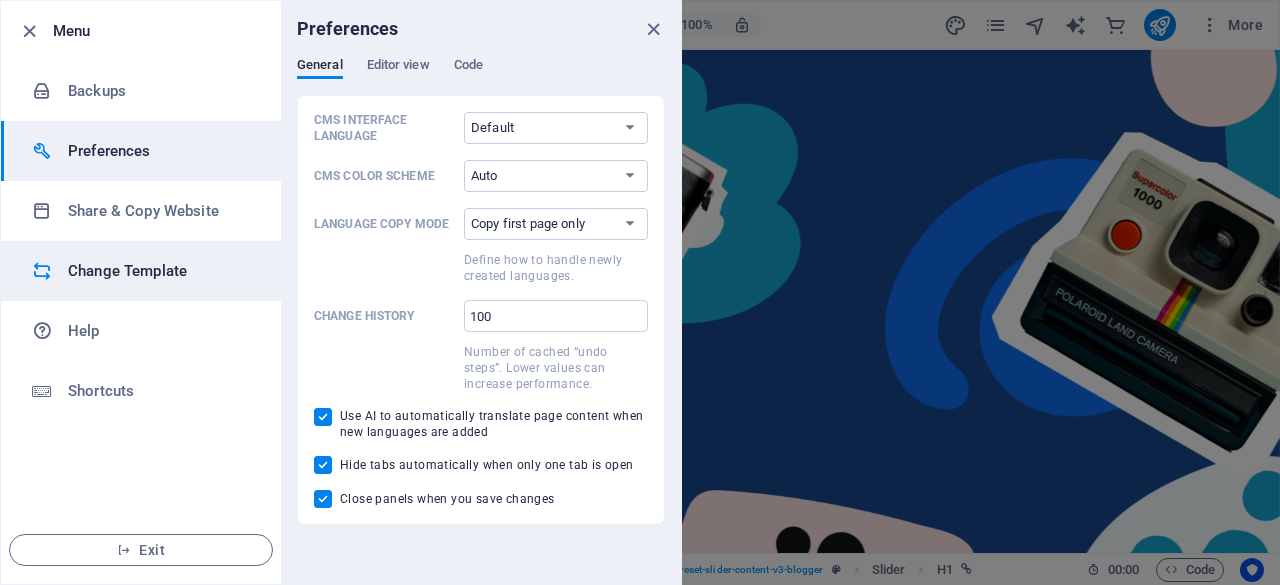 click on "Change Template" at bounding box center (160, 271) 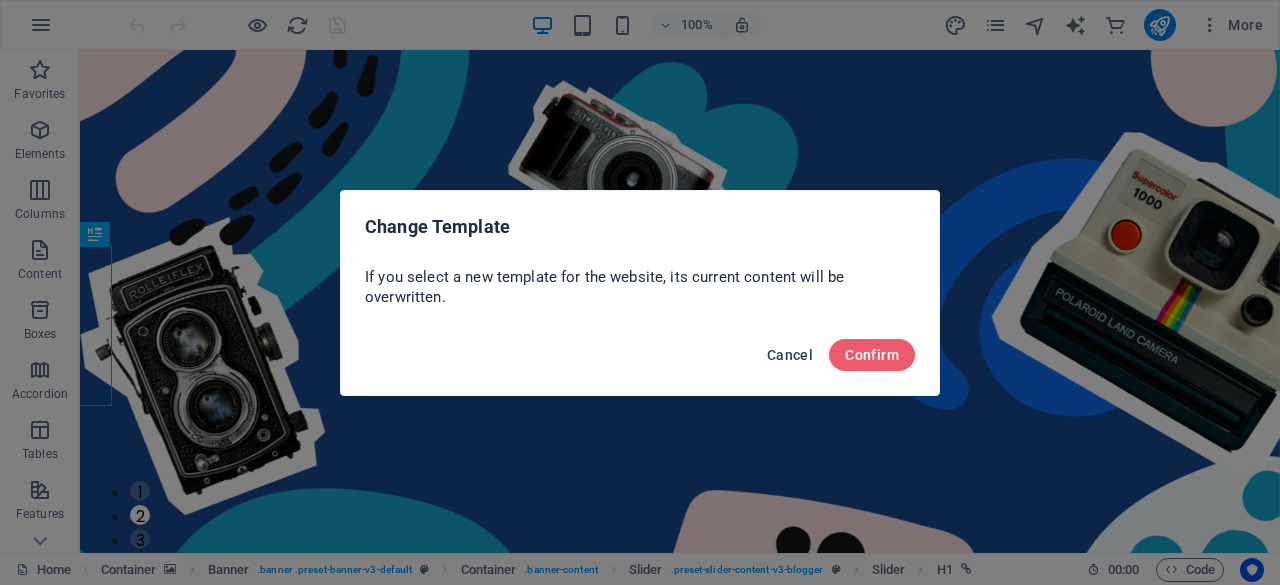 click on "Cancel" at bounding box center (790, 355) 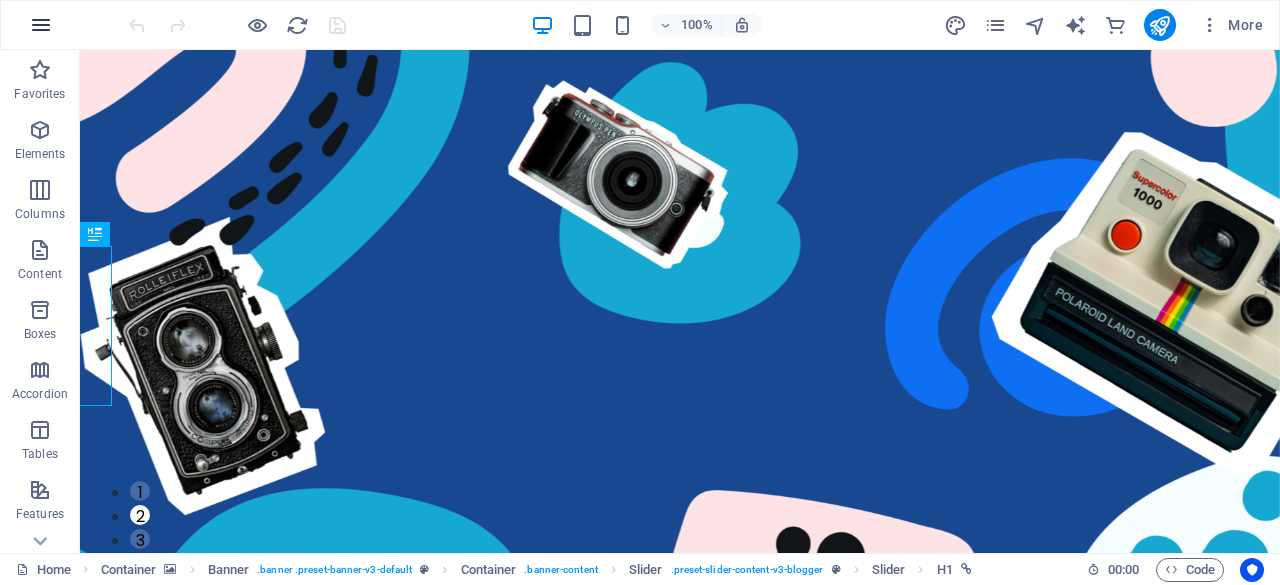 click at bounding box center [41, 25] 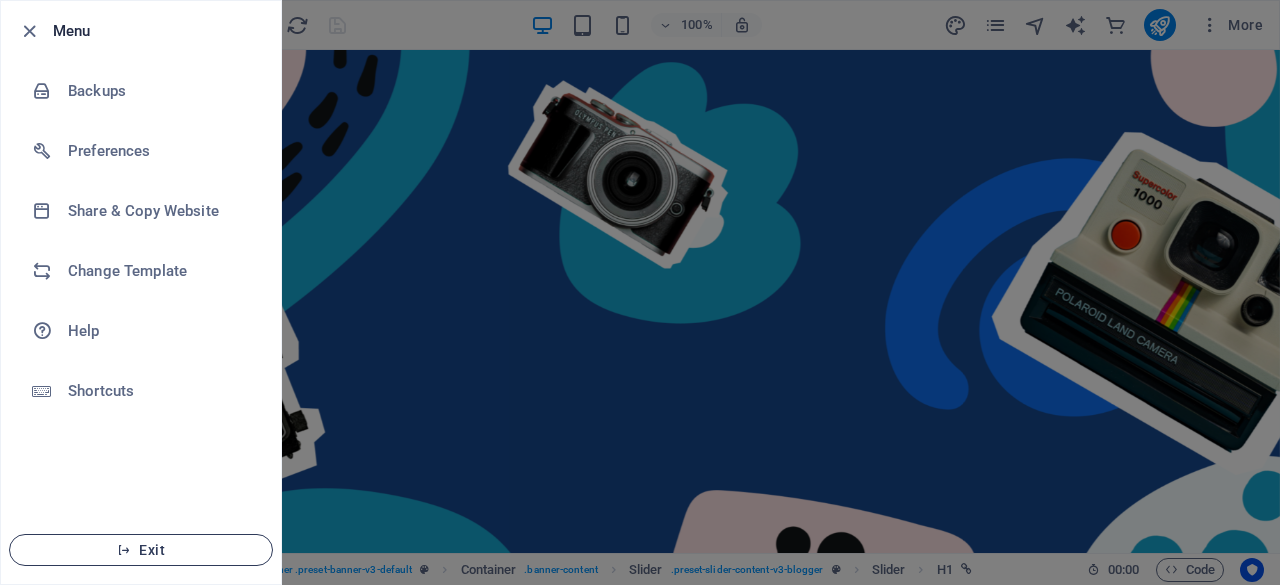 click on "Exit" at bounding box center [141, 550] 